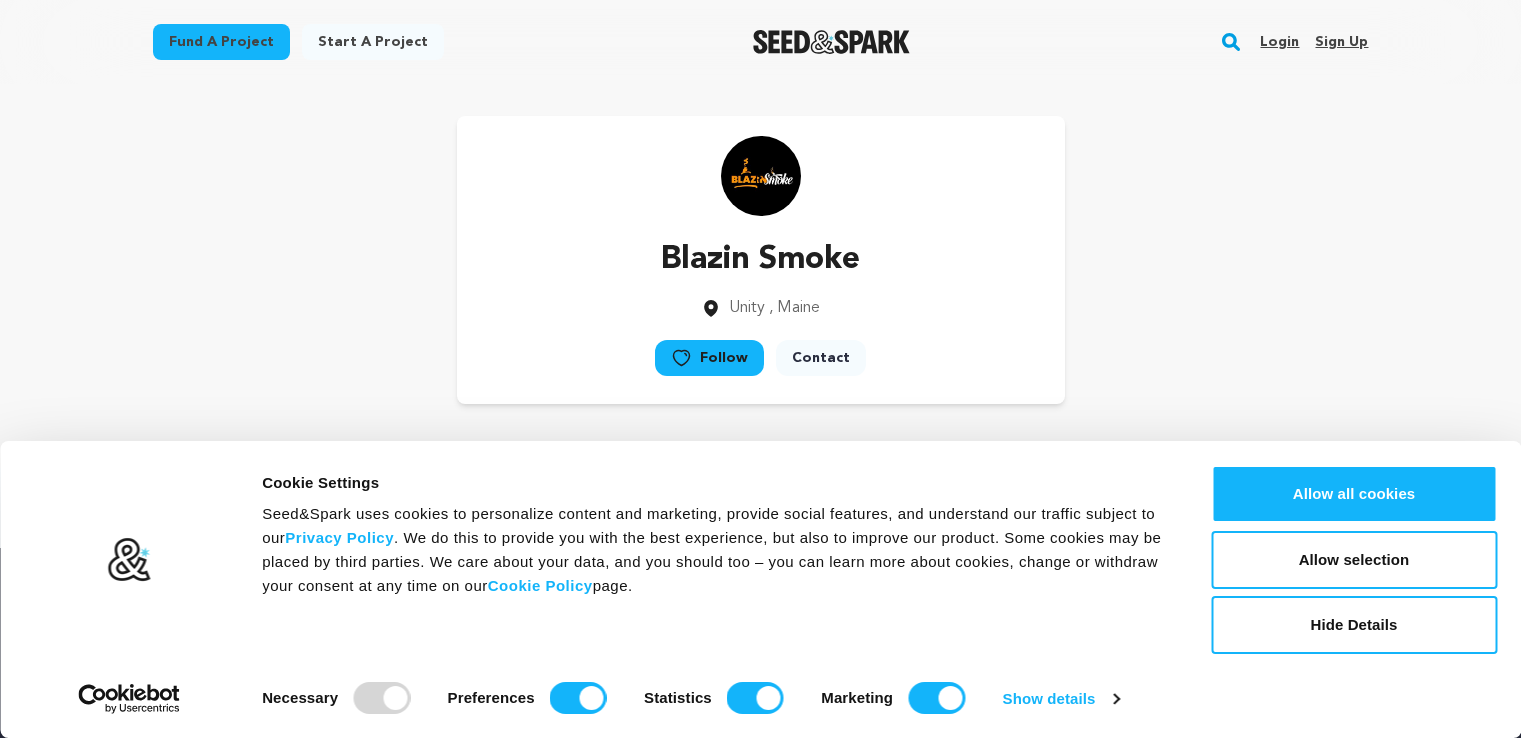 scroll, scrollTop: 0, scrollLeft: 0, axis: both 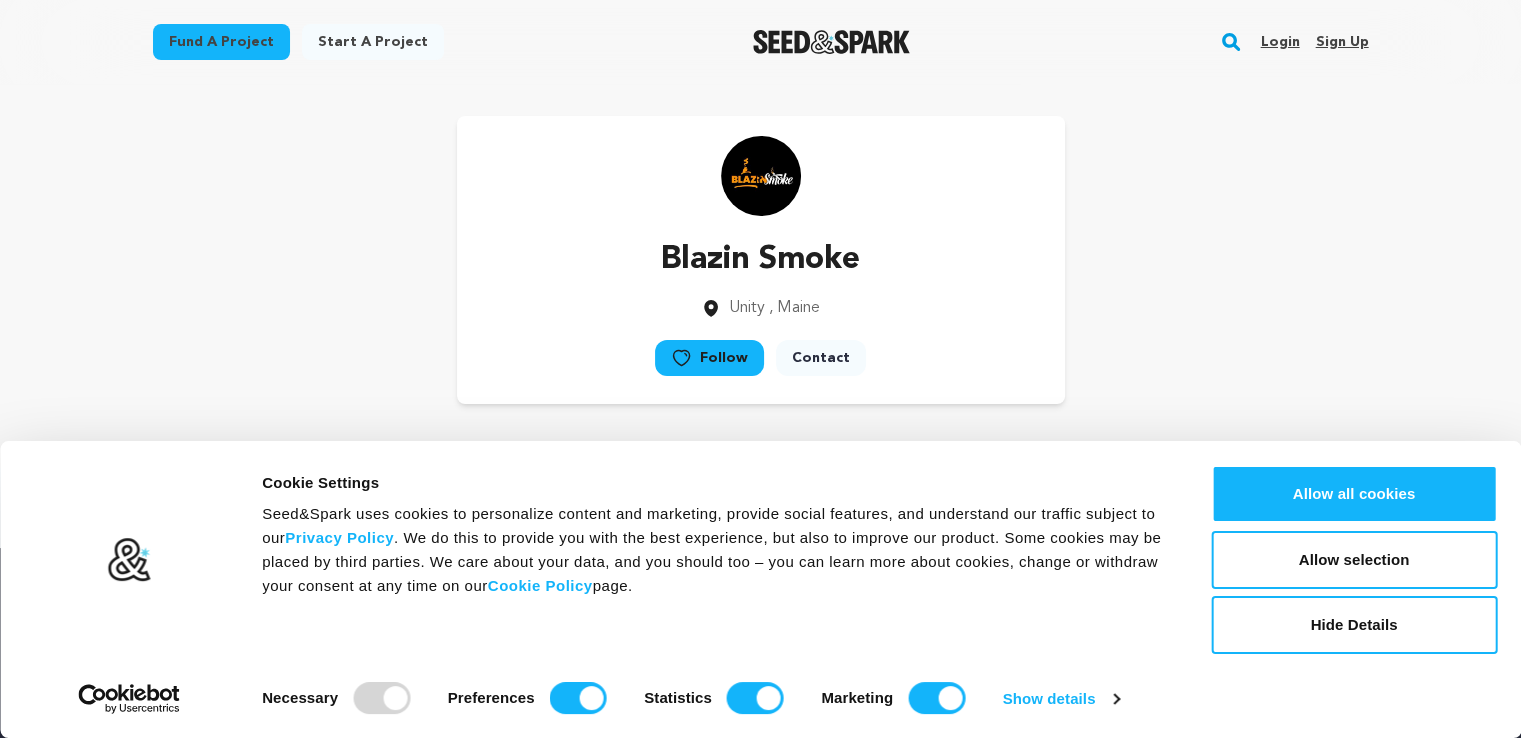 click on "Sign up" at bounding box center (1341, 42) 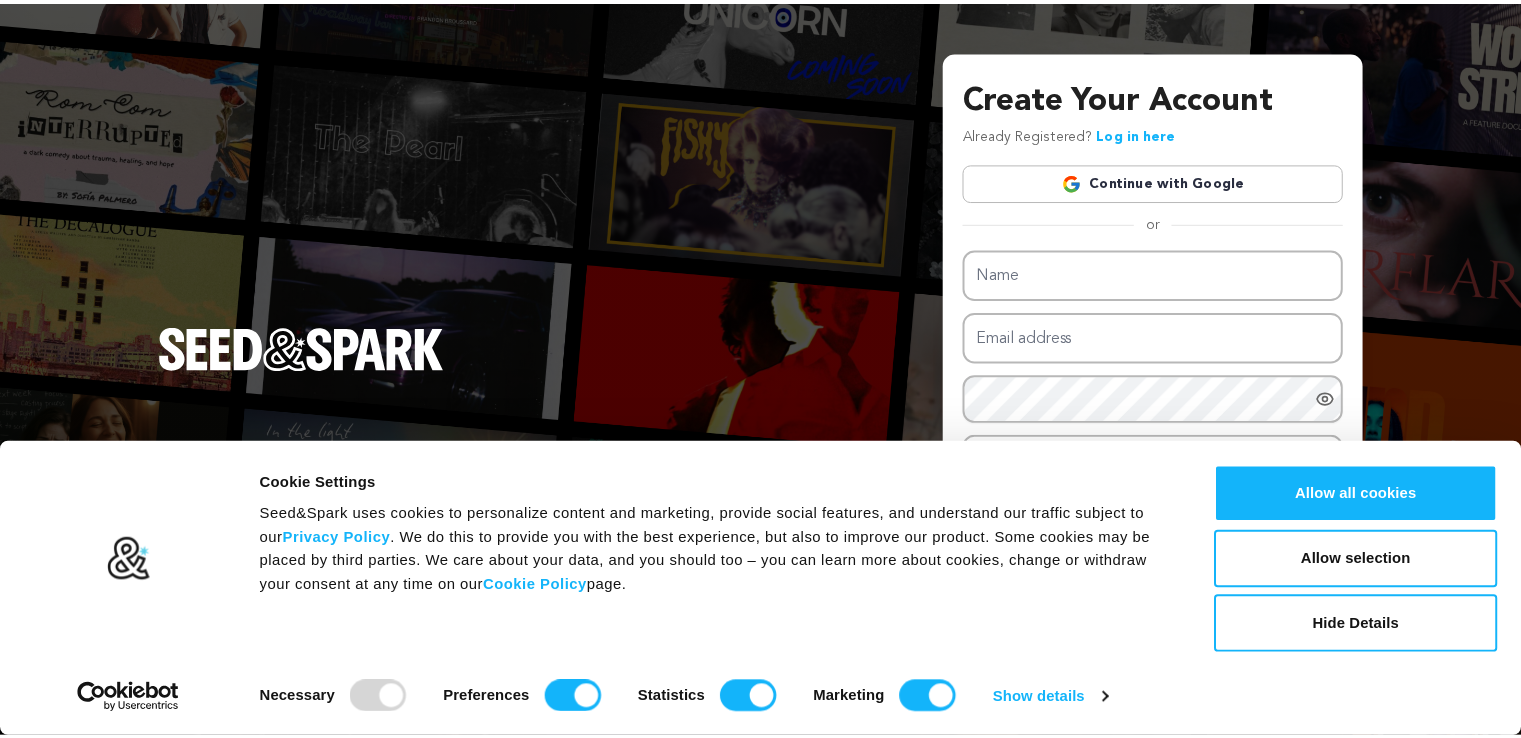 scroll, scrollTop: 0, scrollLeft: 0, axis: both 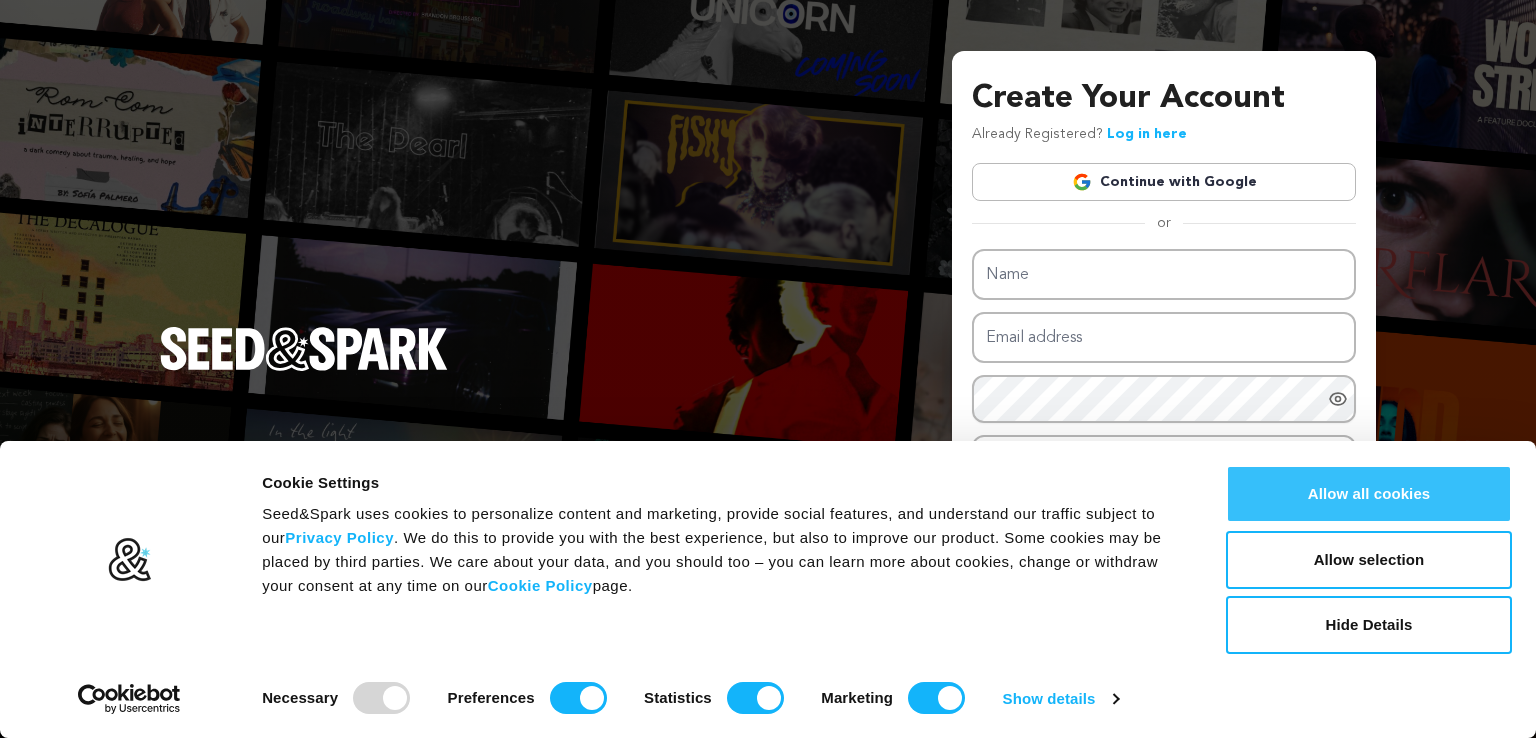 click on "Allow all cookies" at bounding box center (1369, 494) 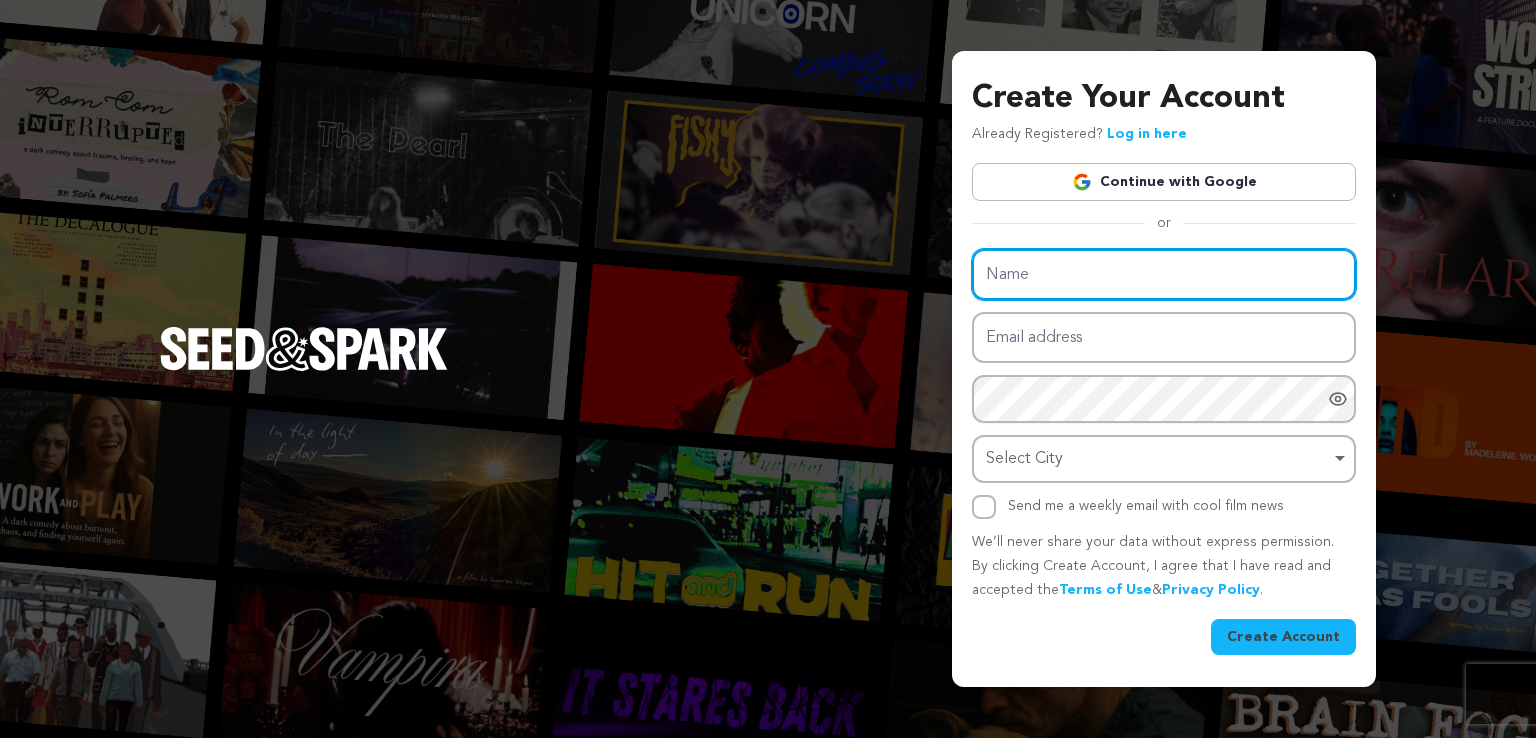 click on "Name" at bounding box center (1164, 274) 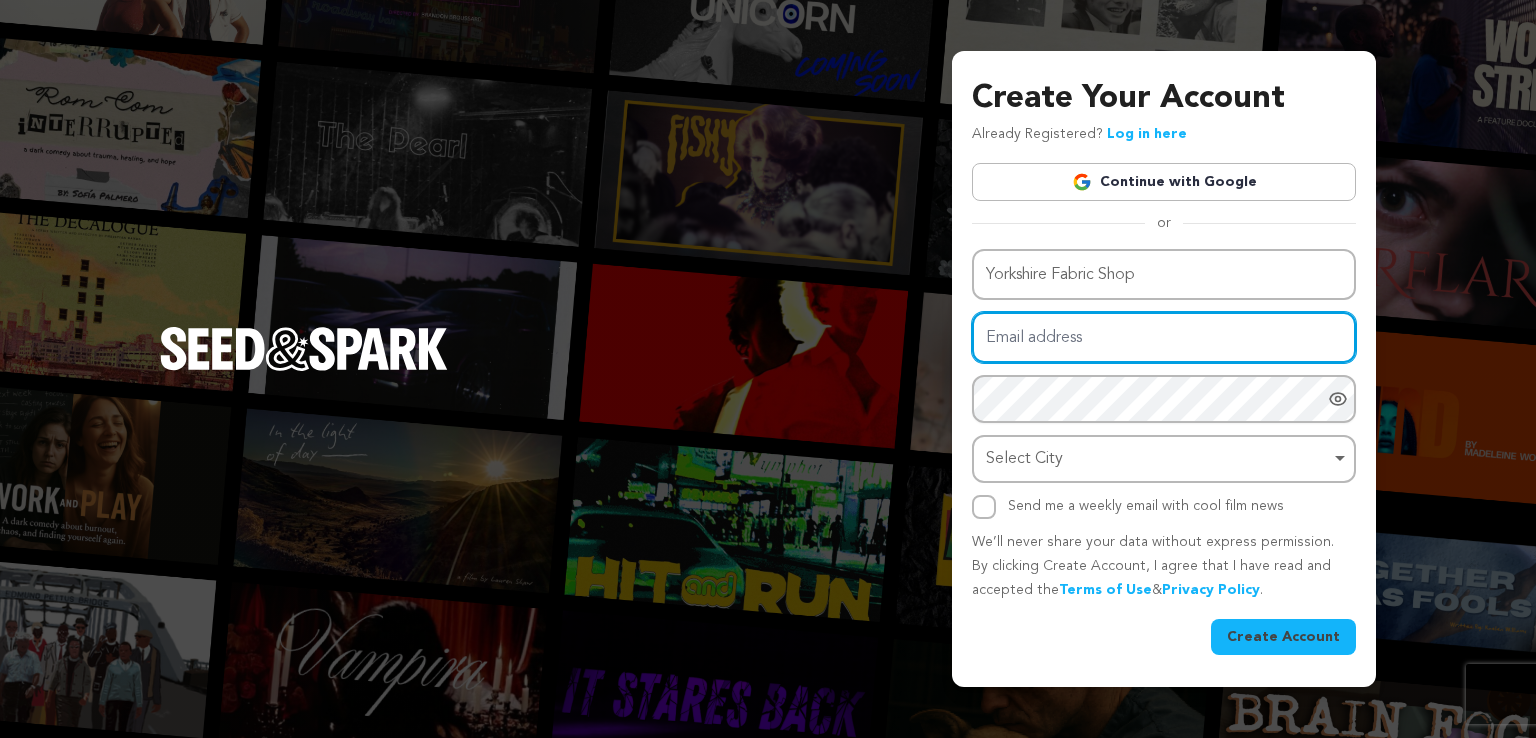 click on "Email address" at bounding box center [1164, 337] 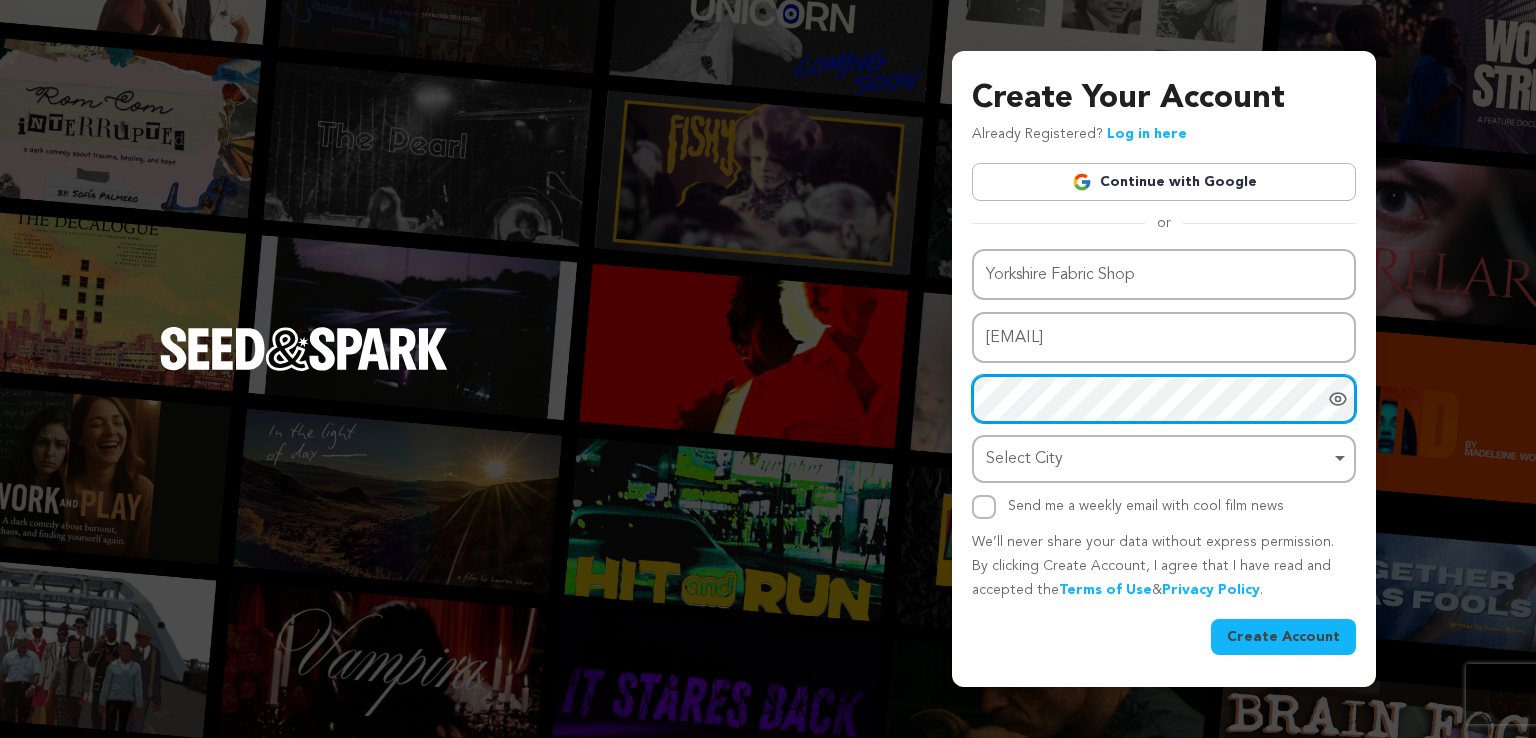 click on "Select City Remove item" at bounding box center (1158, 459) 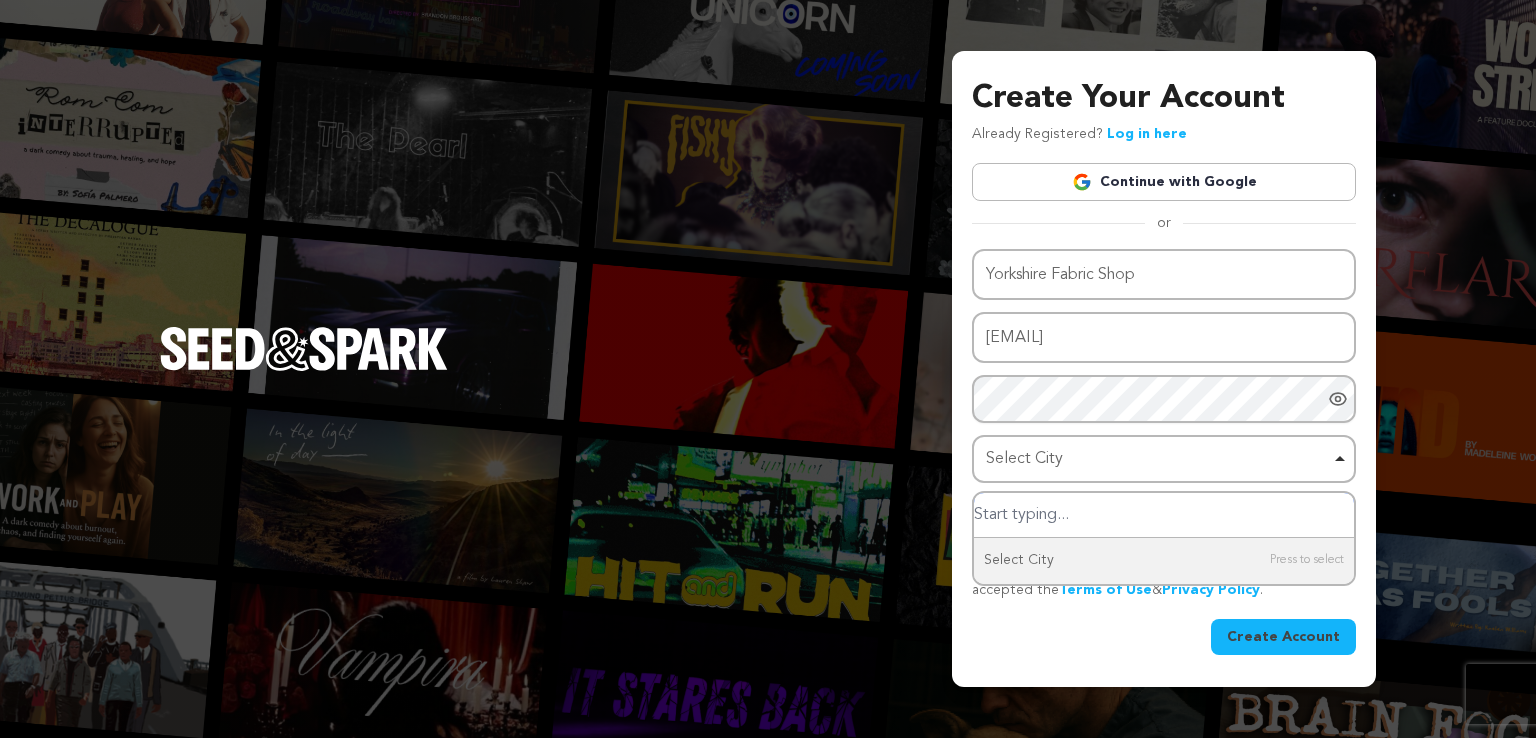 click on "Select City Remove item" at bounding box center [1158, 459] 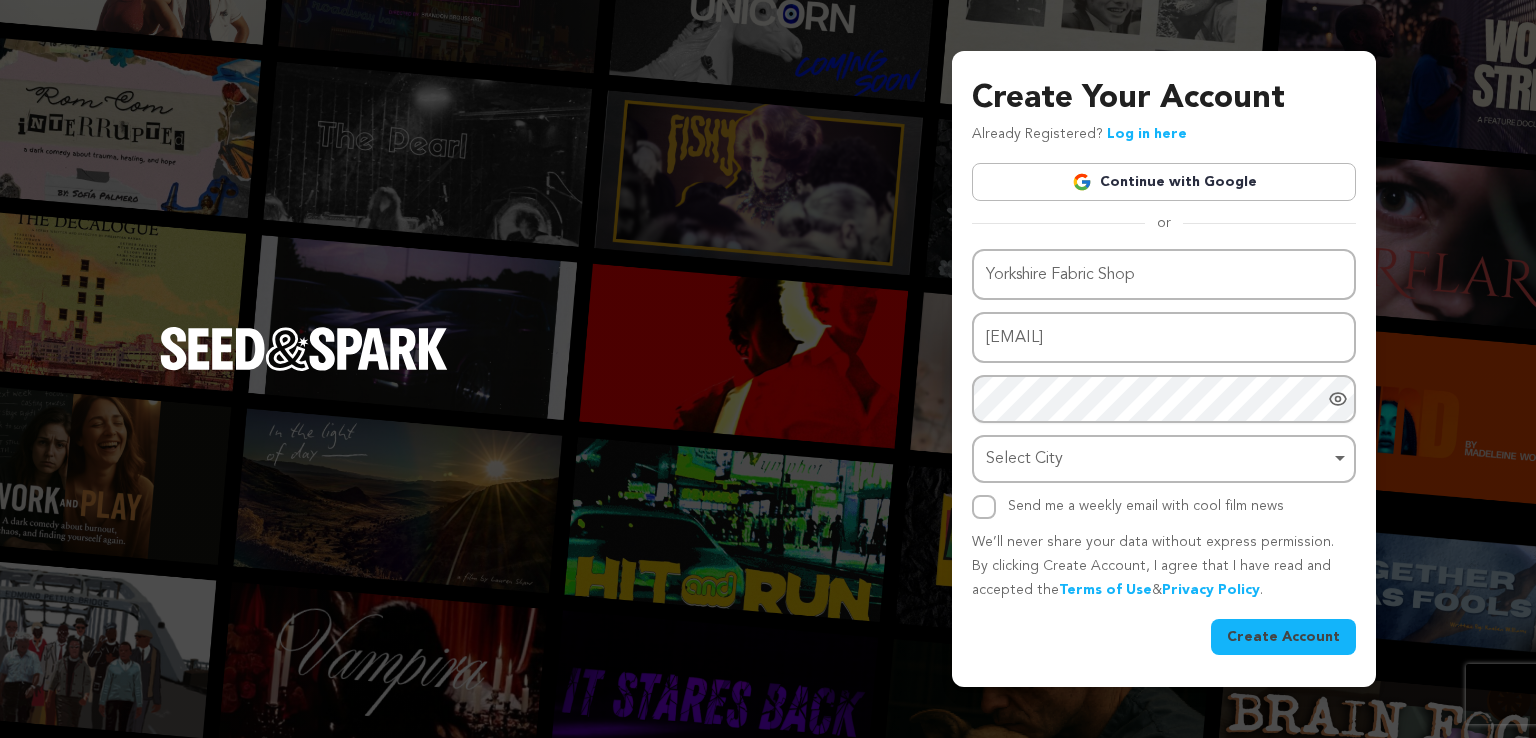 click on "Select City Remove item" at bounding box center (1158, 459) 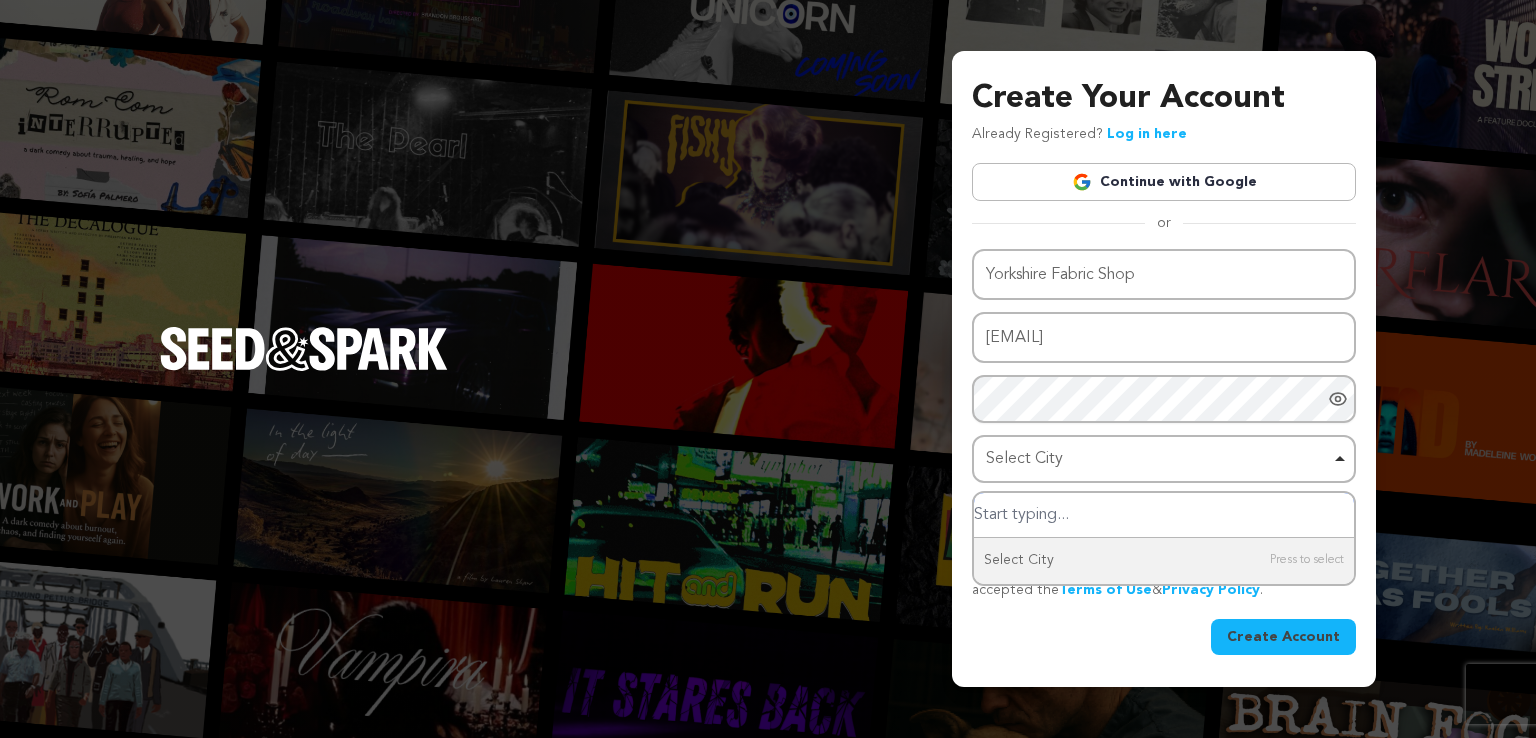 type on "y" 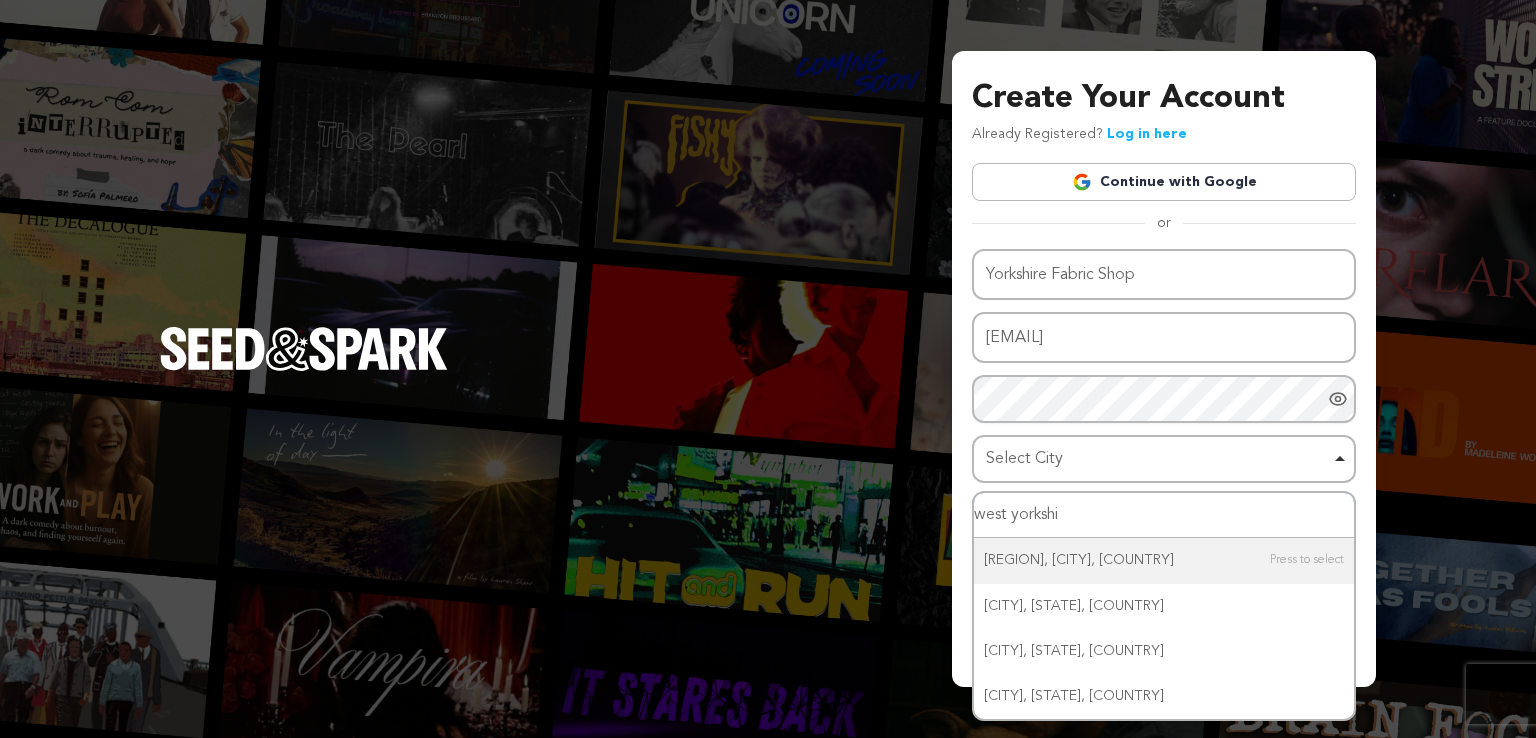 type on "west yorkshir" 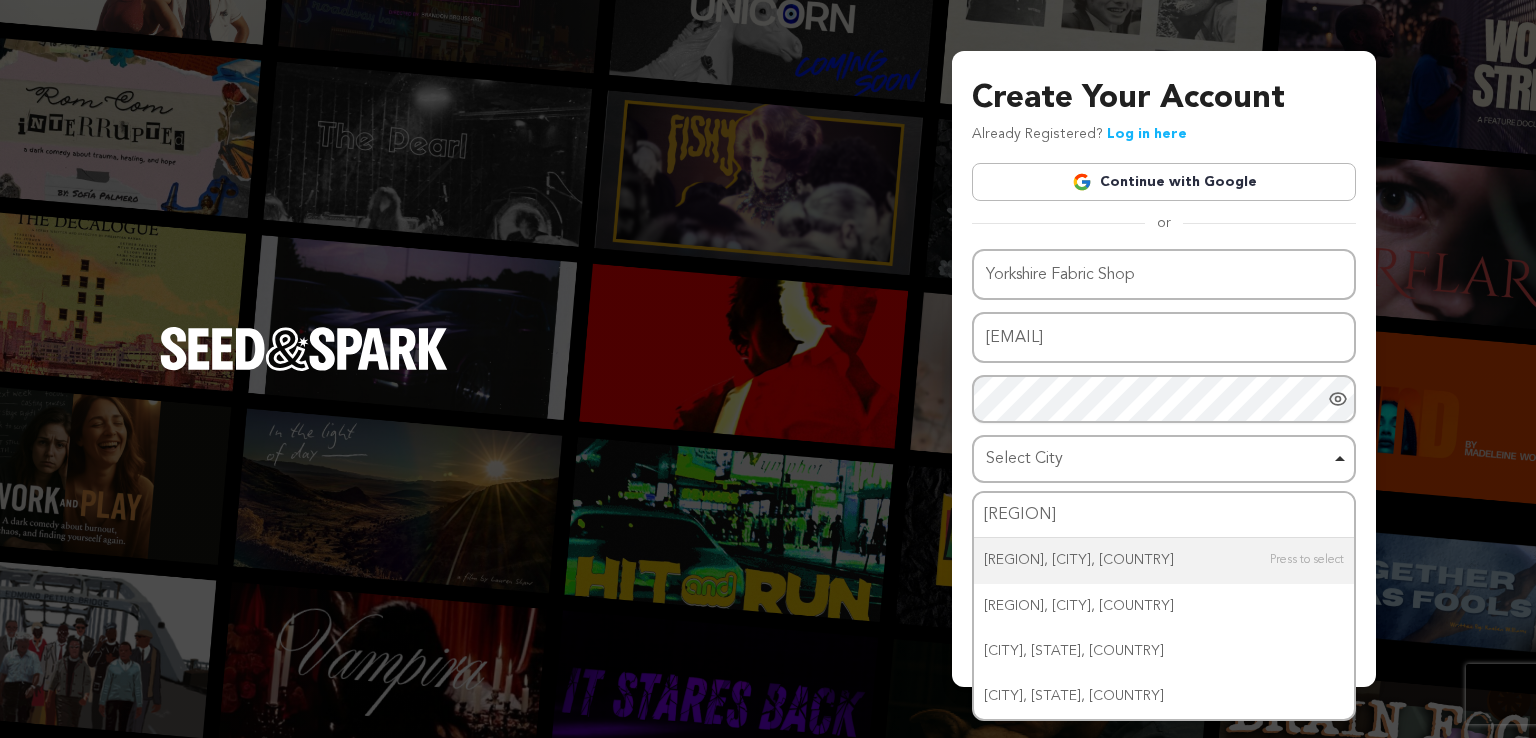type 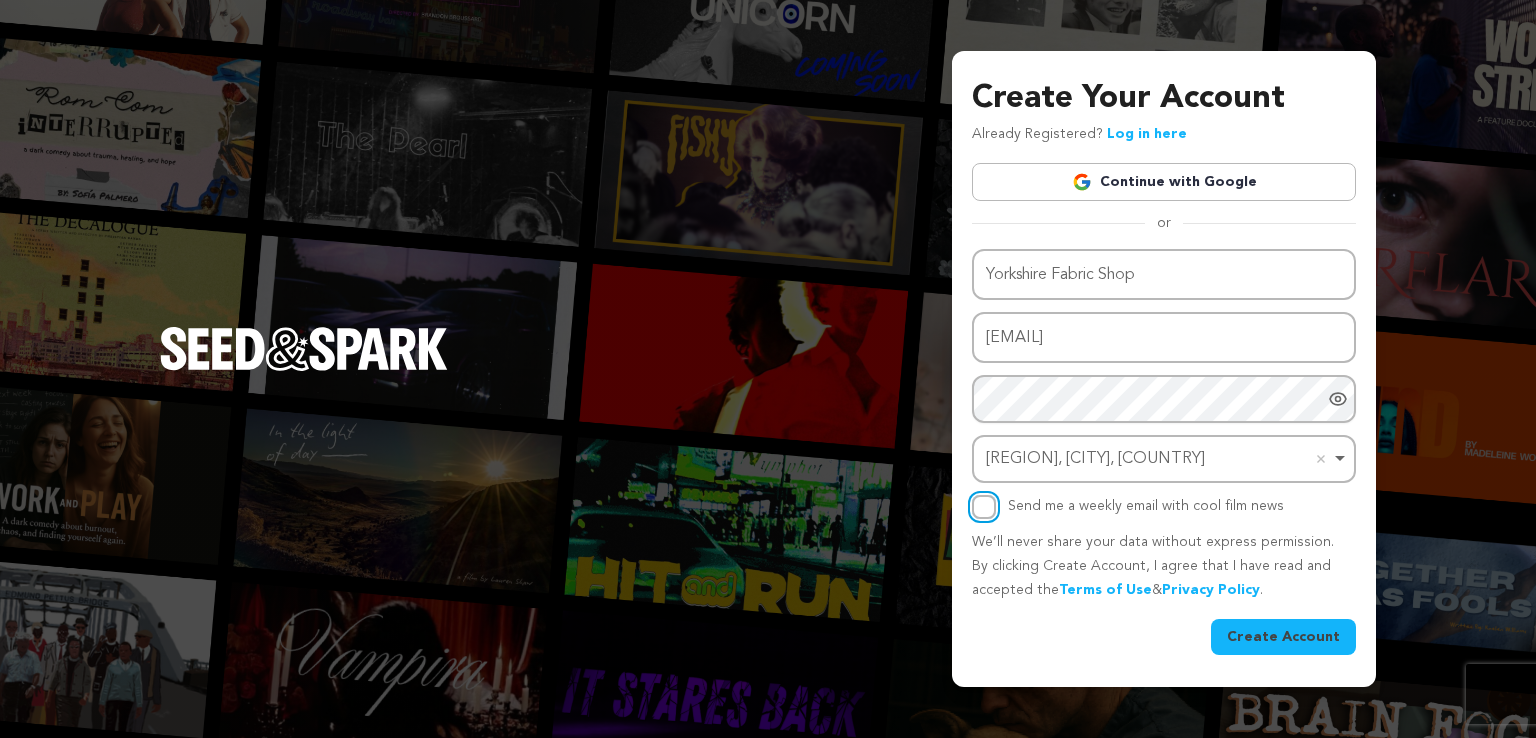 click on "Send me a weekly email with cool film news" at bounding box center (984, 507) 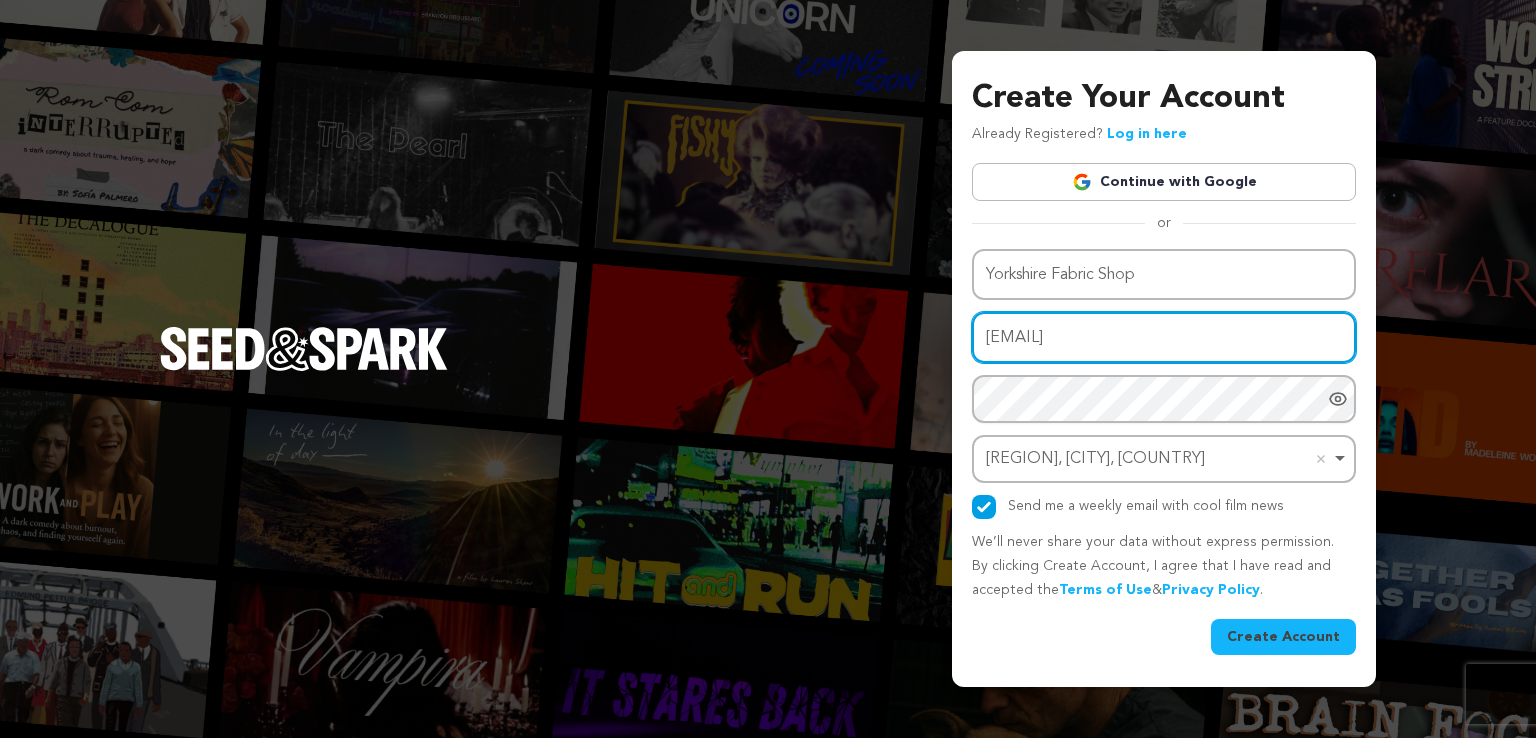 drag, startPoint x: 1136, startPoint y: 338, endPoint x: 905, endPoint y: 336, distance: 231.00865 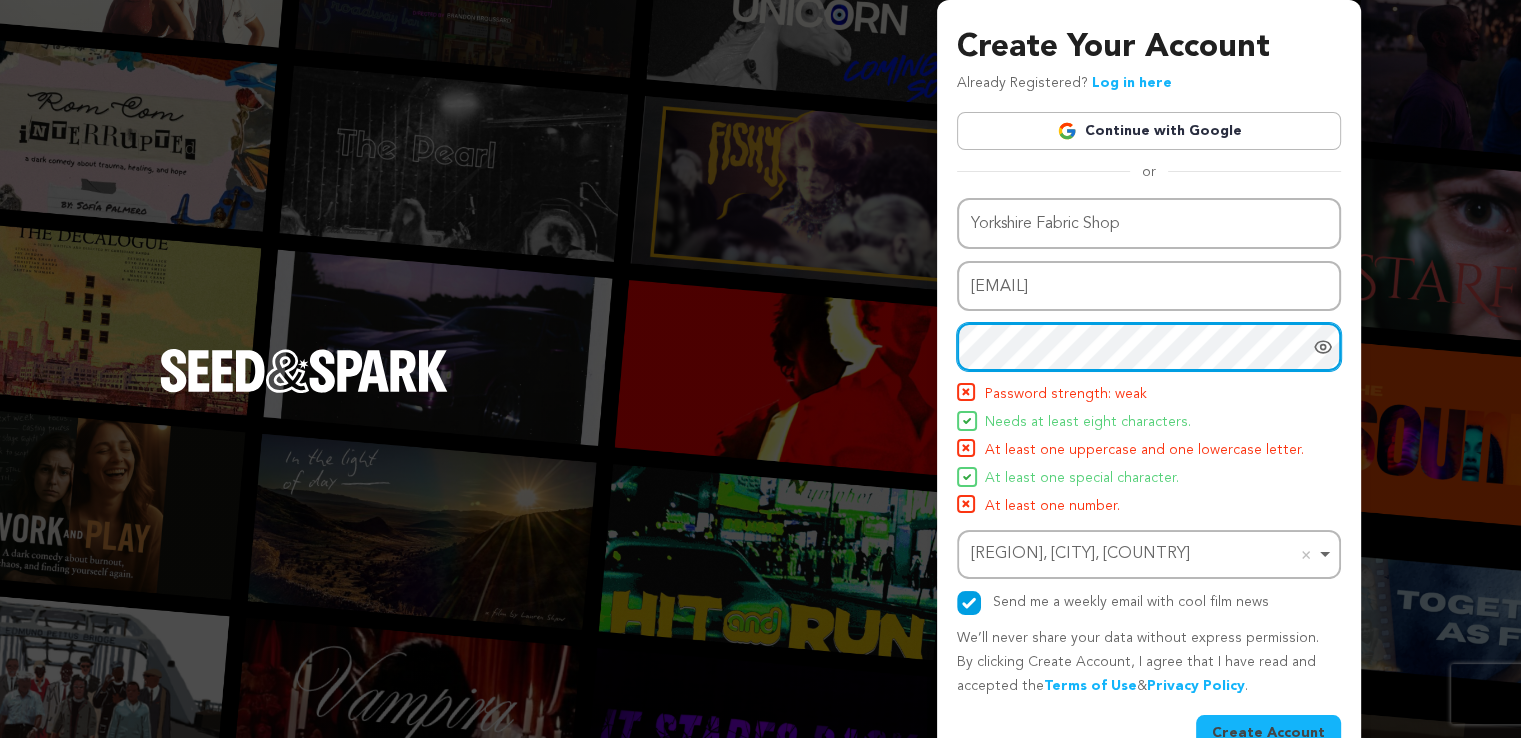 click on "Create Your Account
Already Registered?
Log in here
Continue with Google
or
eyJpdiI6ImNmUDlZSlZBOG9WVDZtTnFScUQ2d3c9PSIsInZhbHVlIjoiSzhhM1BrUDRyNnpjc3MvbjBmSDJadz09IiwibWFjIjoiOGE5NzI1NjhiMjZkNzQ5MmZmMmVjY2QwYzM2YmQzYWIzNTNjNTc4ZjAwNmEyODI3NDY3YjA0MGI4YmVjNzBlMSIsInRhZyI6IiJ9" at bounding box center [760, 391] 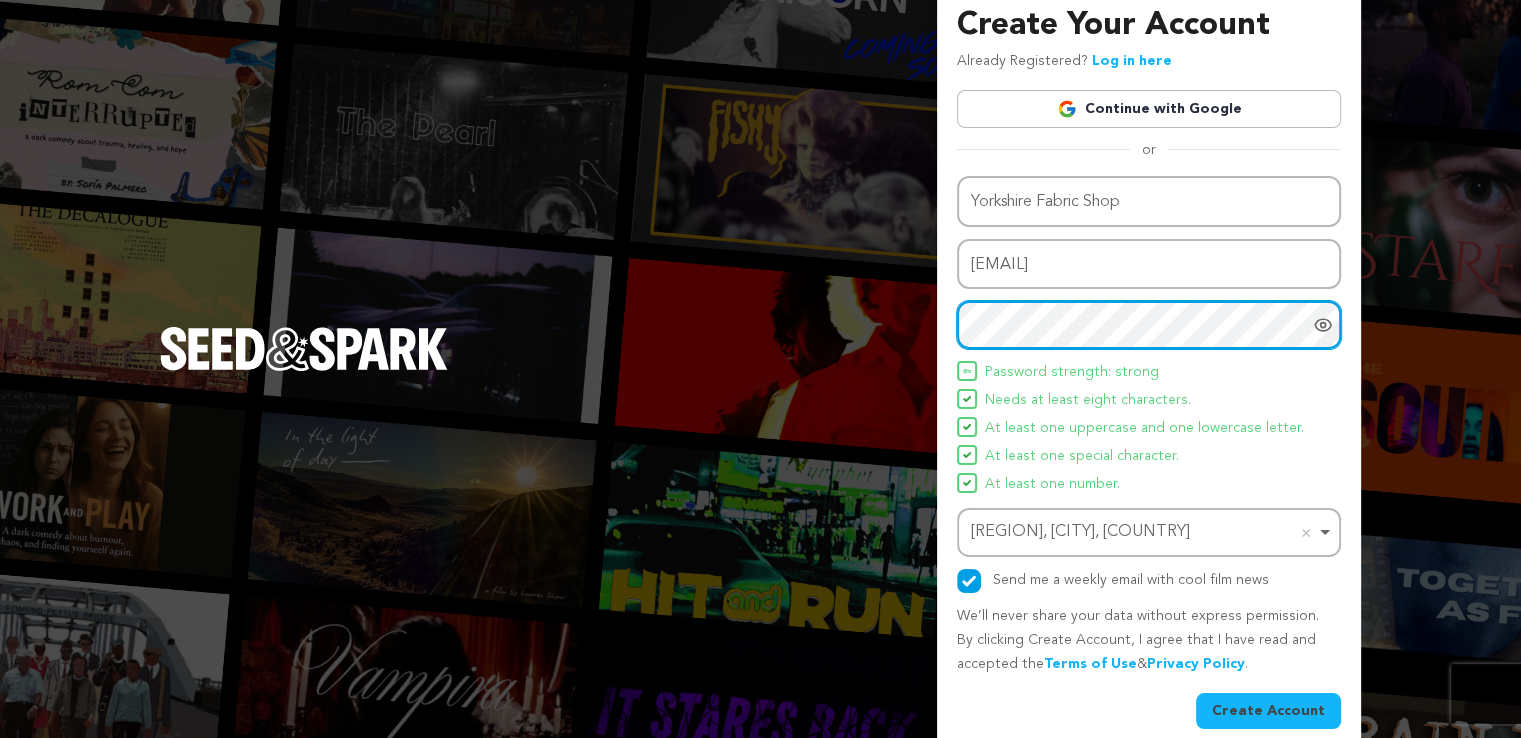 scroll, scrollTop: 44, scrollLeft: 0, axis: vertical 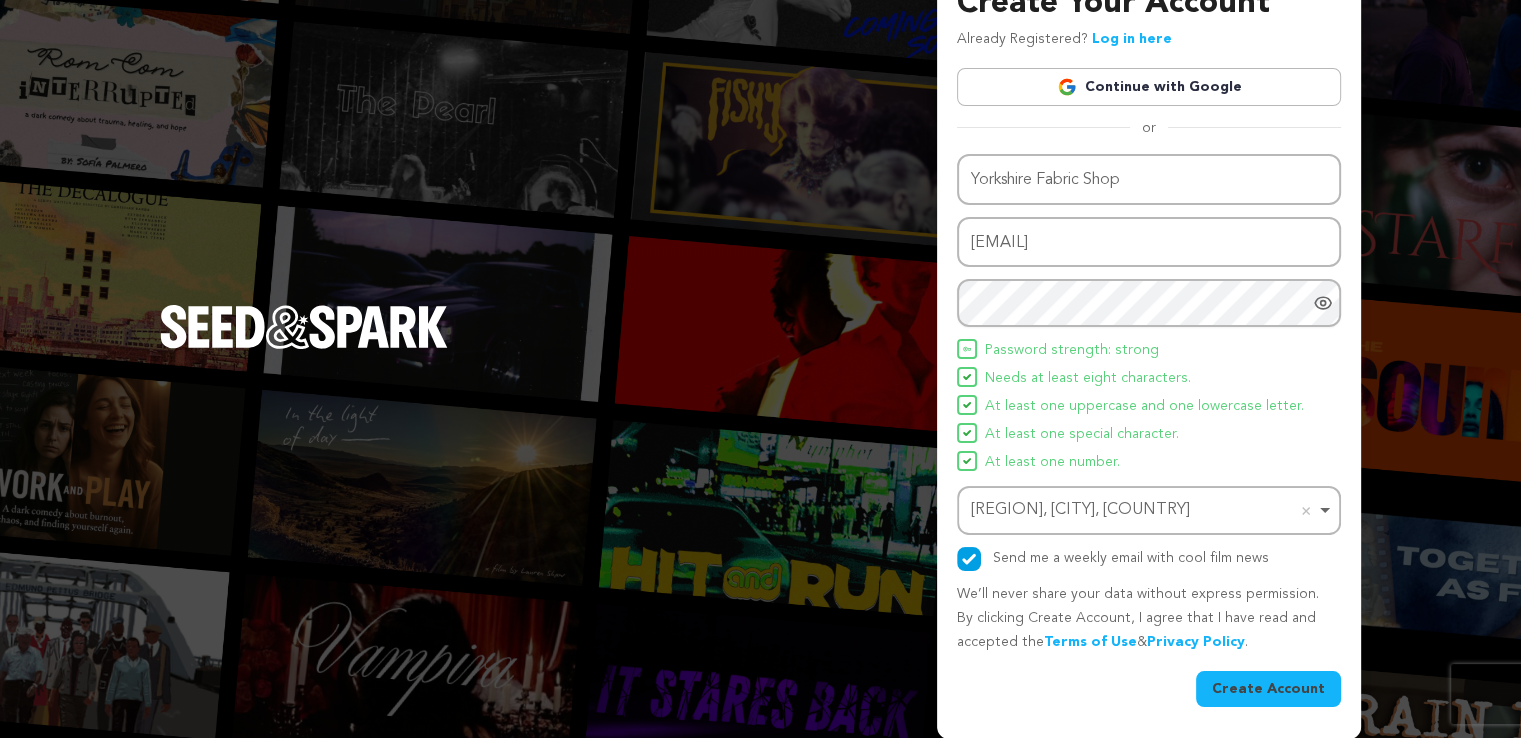 click on "Create Account" at bounding box center [1268, 689] 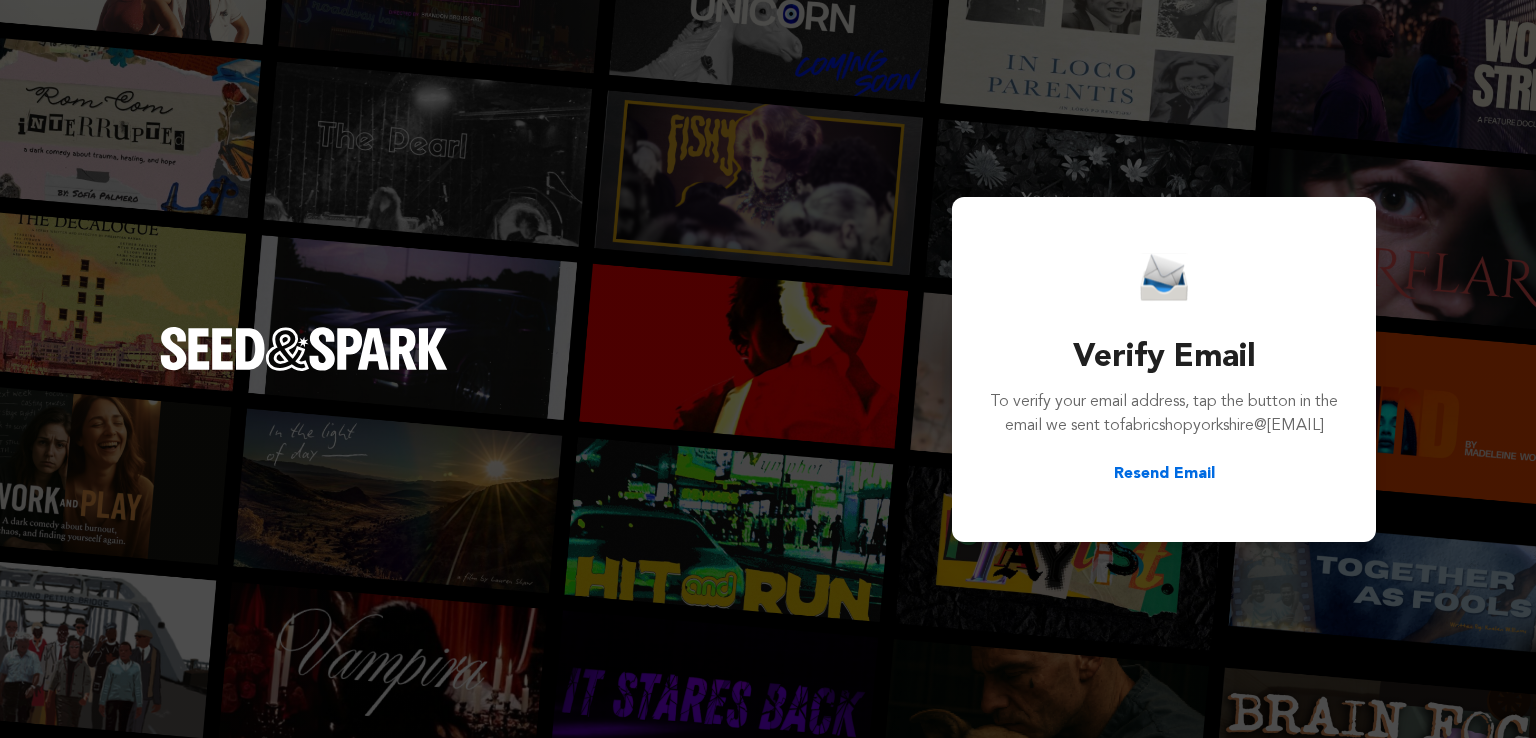scroll, scrollTop: 0, scrollLeft: 0, axis: both 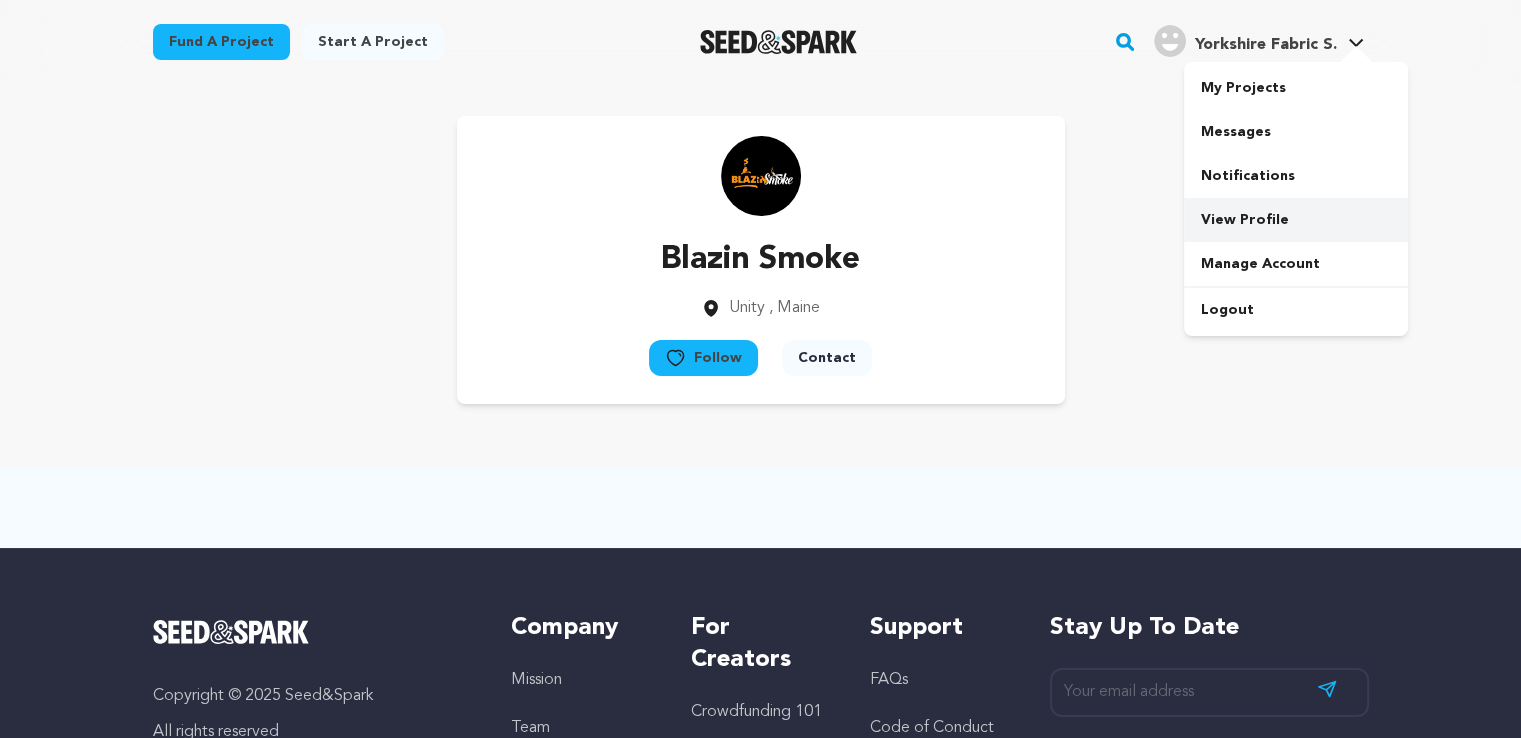 click on "View Profile" at bounding box center (1296, 220) 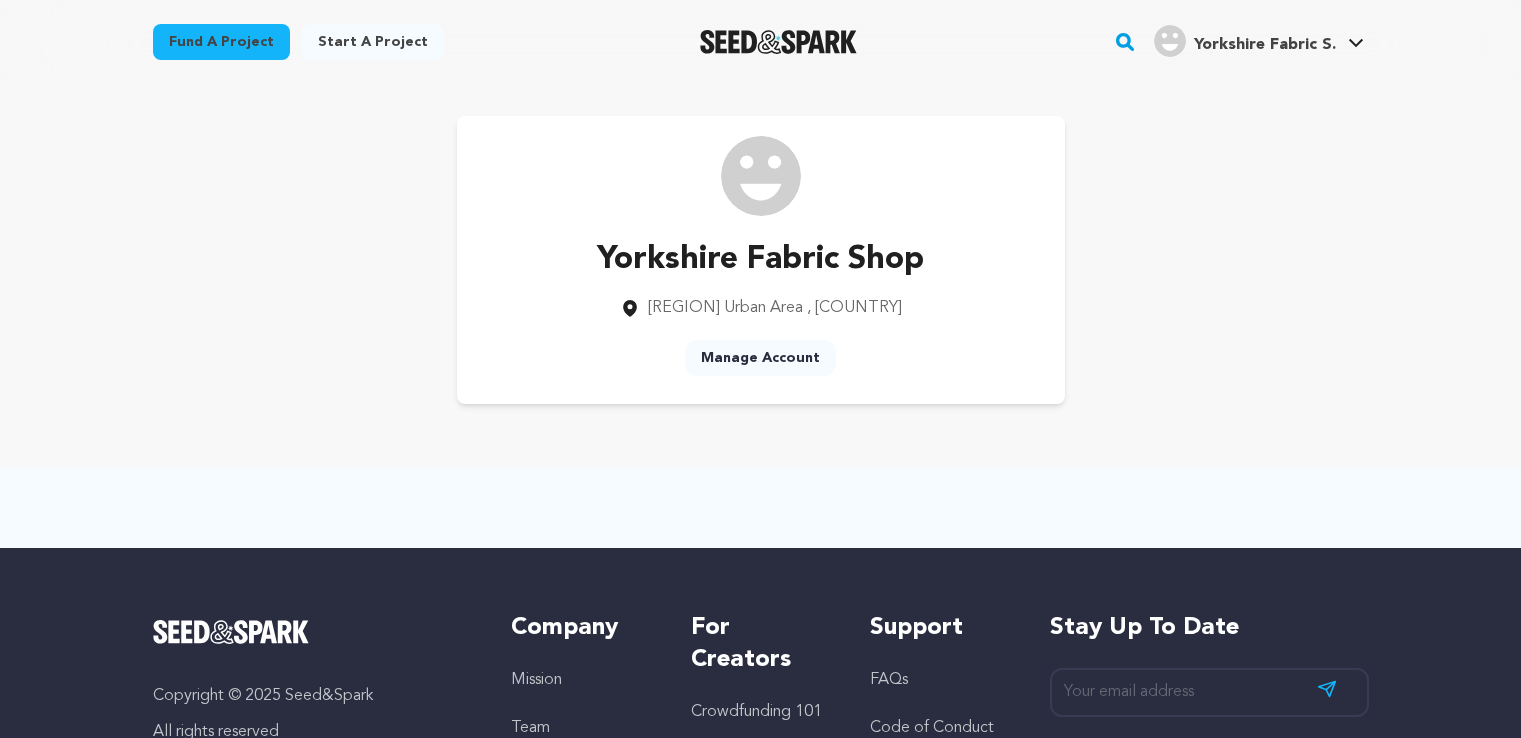 scroll, scrollTop: 0, scrollLeft: 0, axis: both 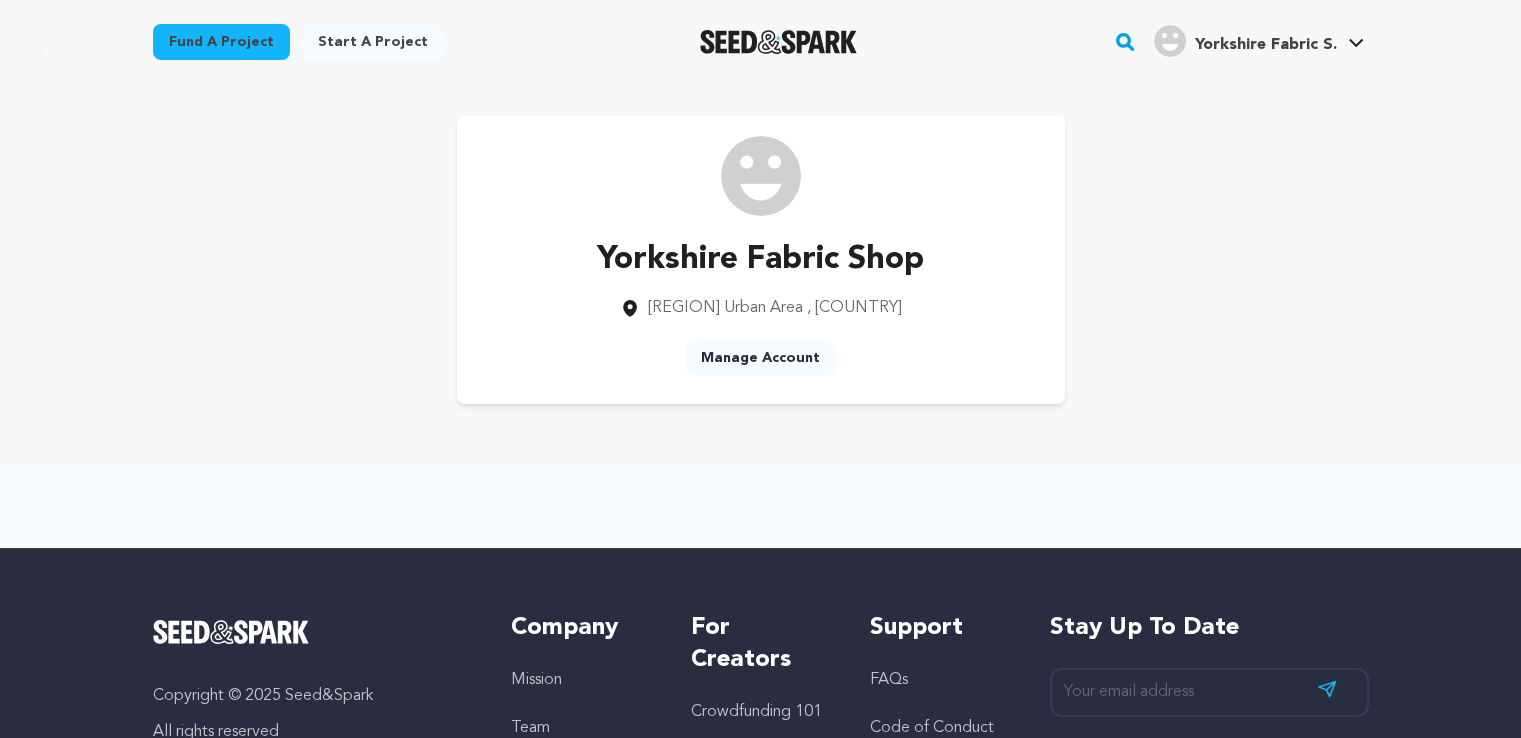 click on "Manage Account" at bounding box center (760, 358) 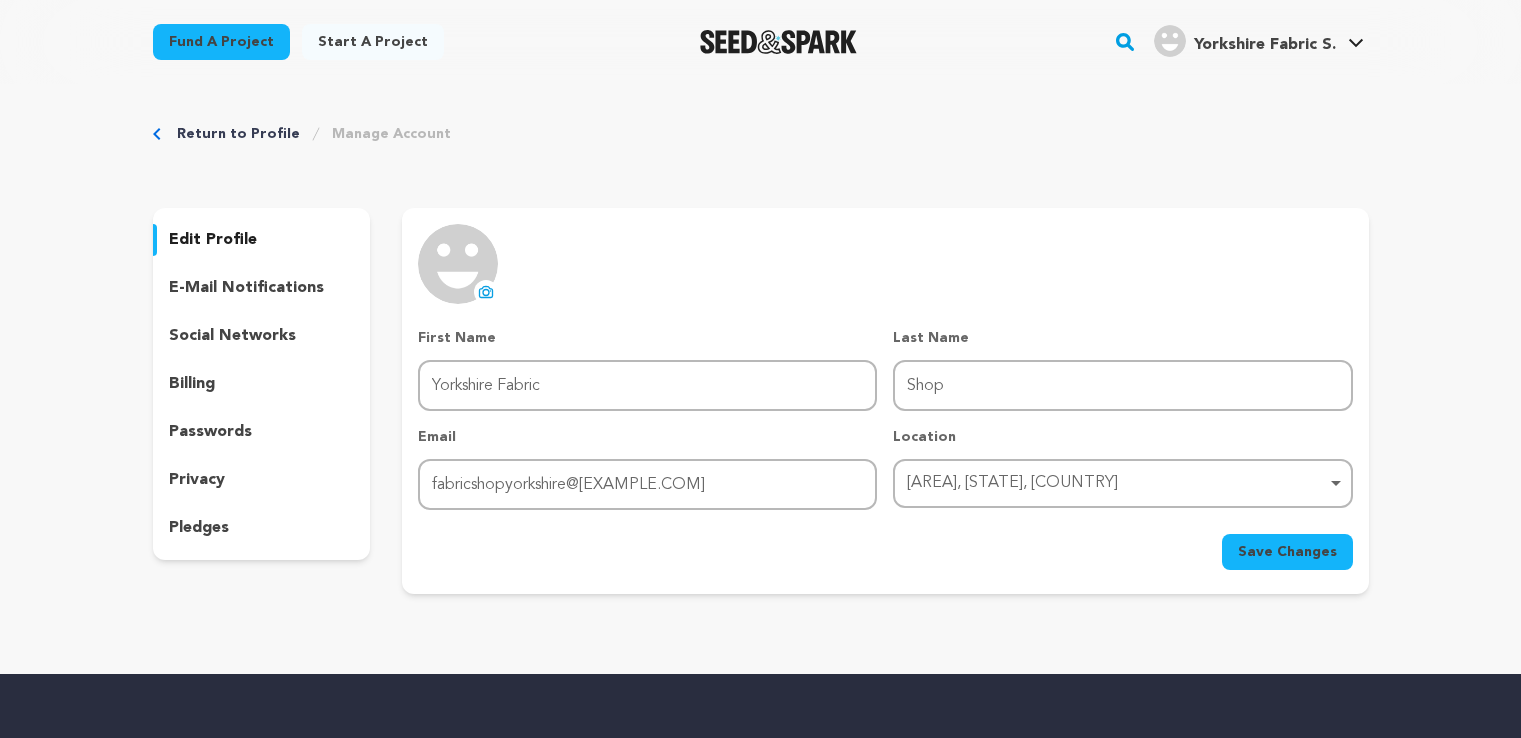 scroll, scrollTop: 0, scrollLeft: 0, axis: both 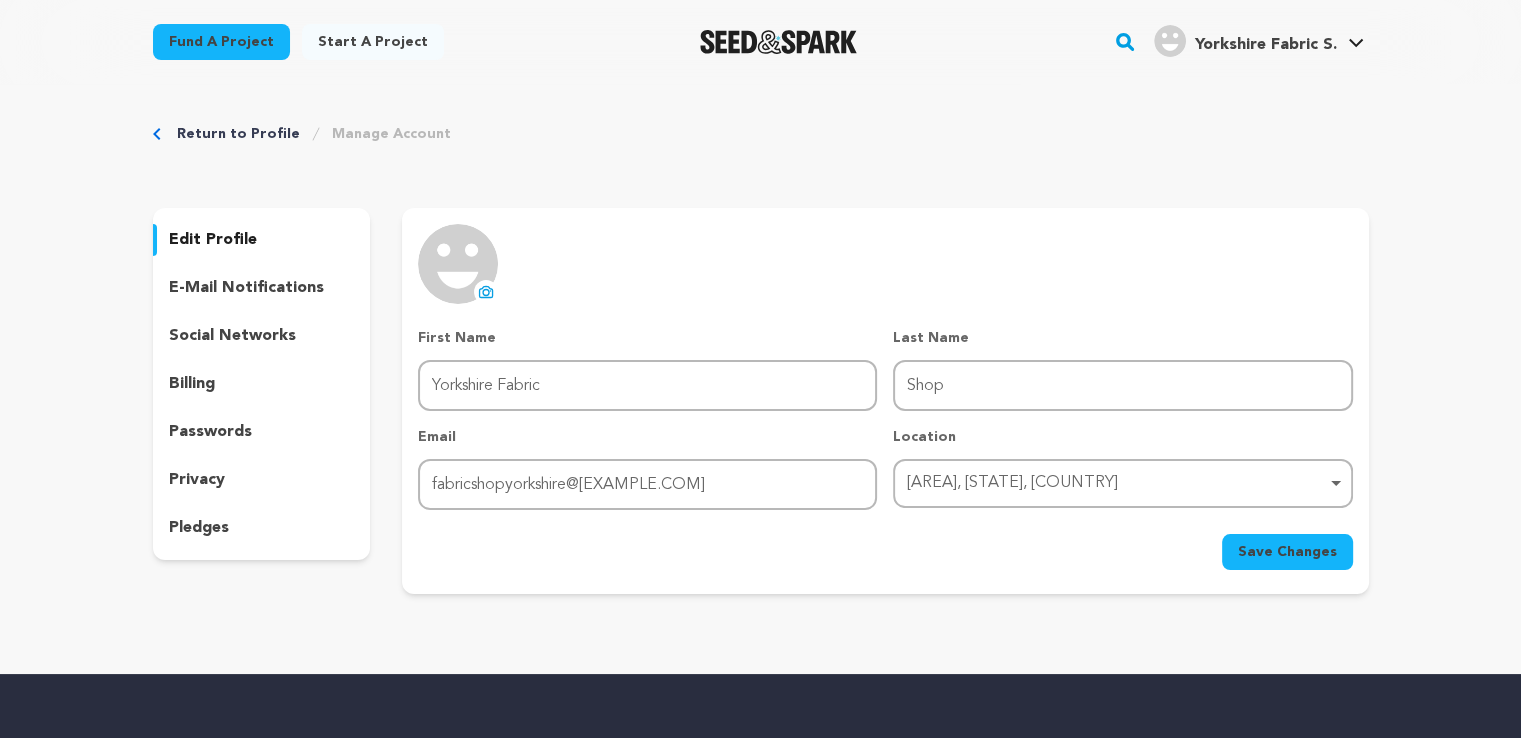 click 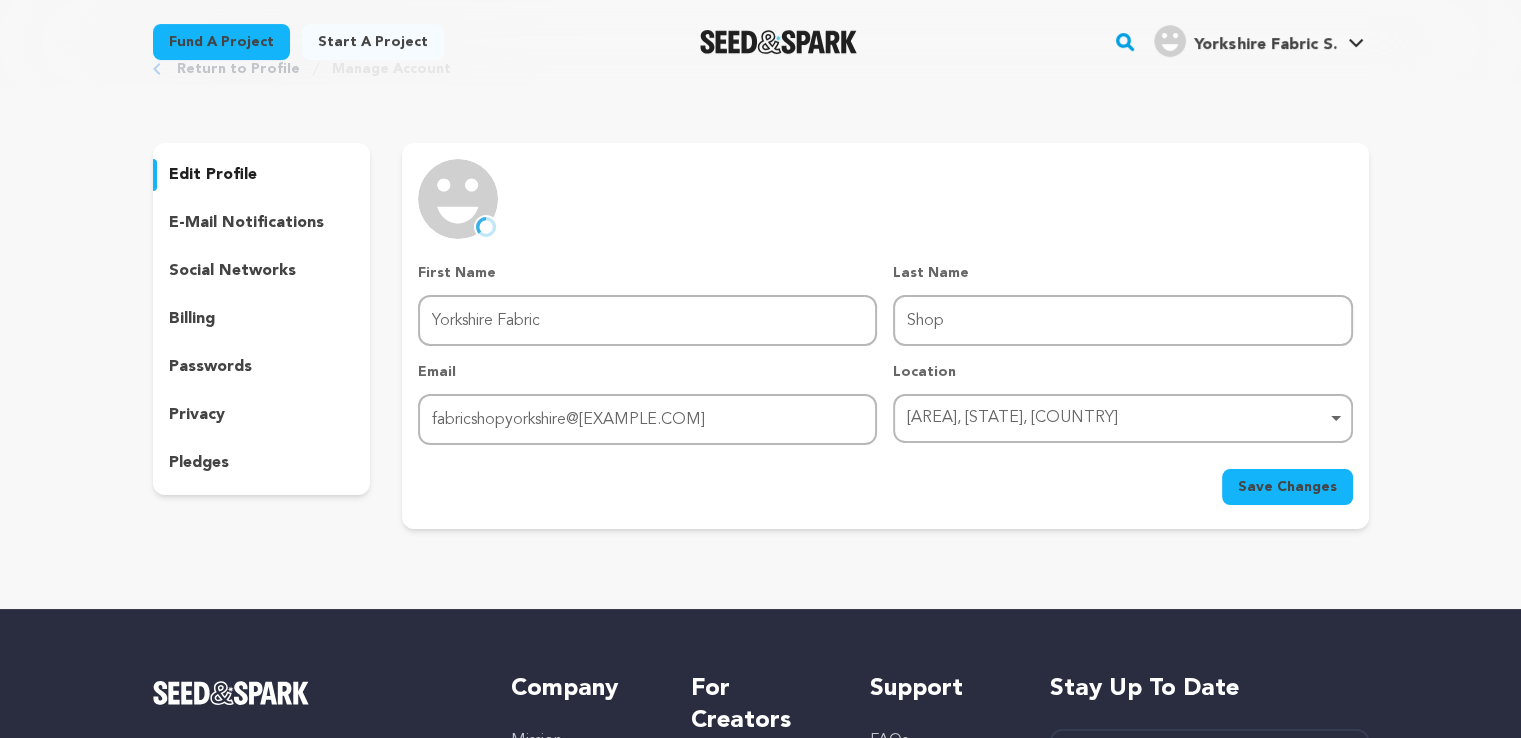 scroll, scrollTop: 100, scrollLeft: 0, axis: vertical 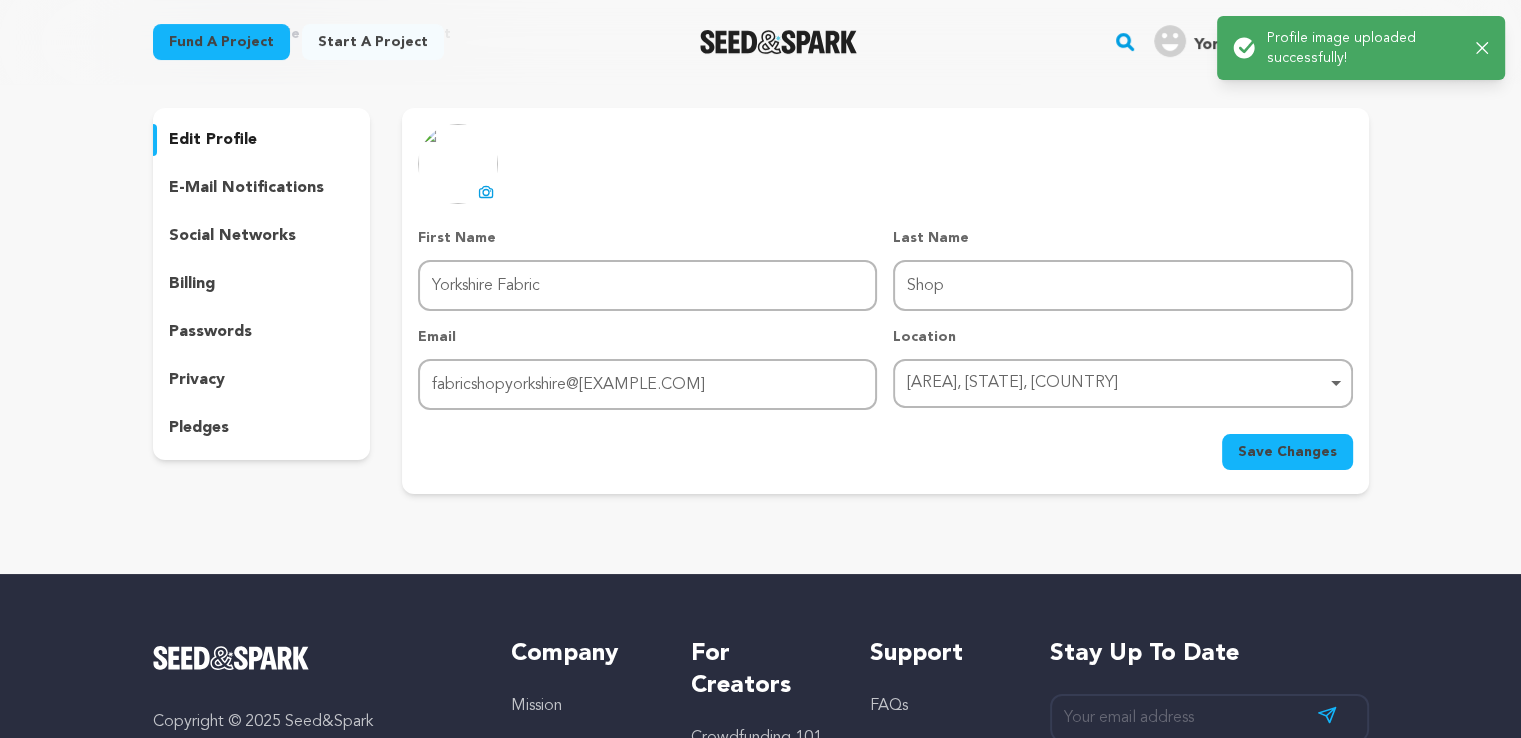 click on "Save Changes" at bounding box center (1287, 452) 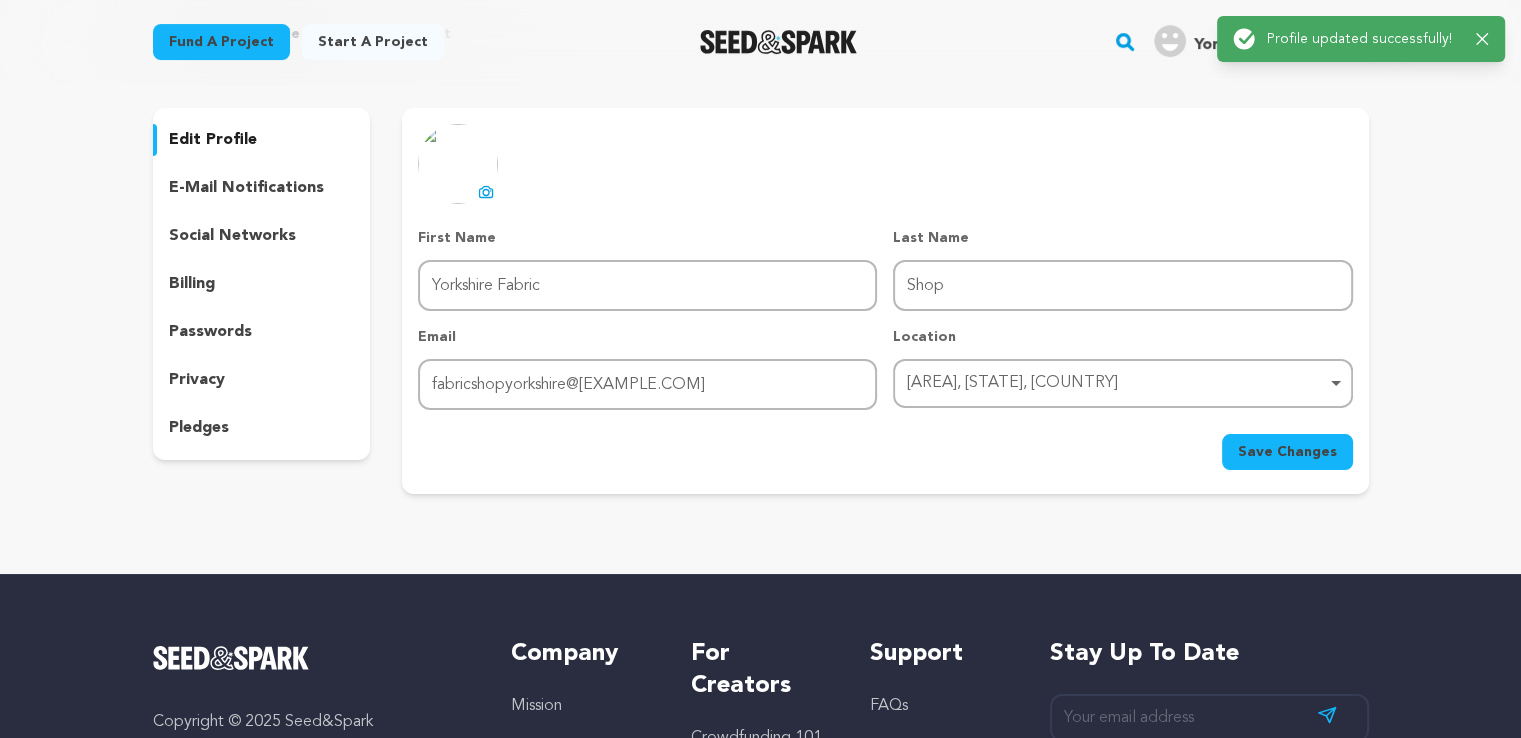 click on "social networks" at bounding box center (232, 236) 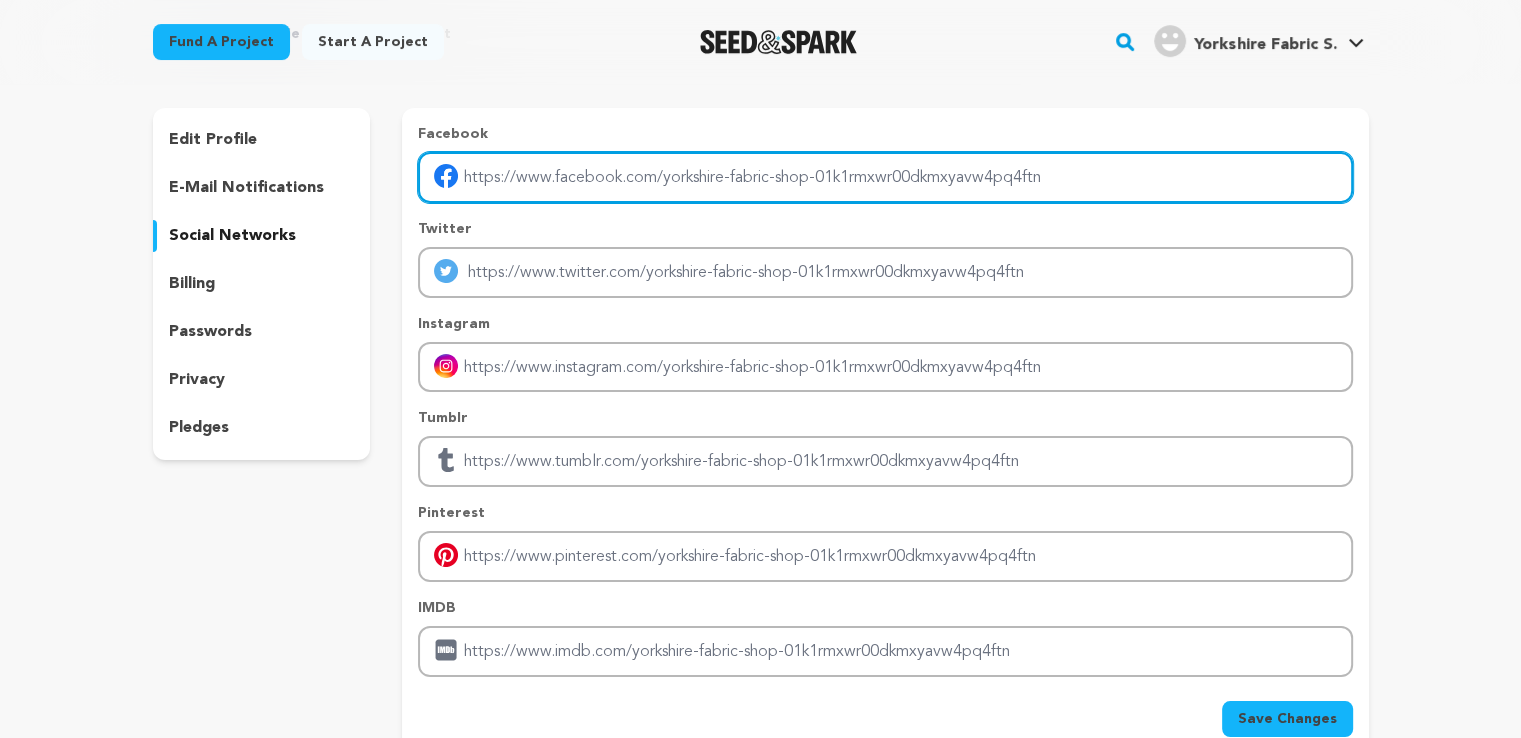 drag, startPoint x: 641, startPoint y: 152, endPoint x: 646, endPoint y: 168, distance: 16.763054 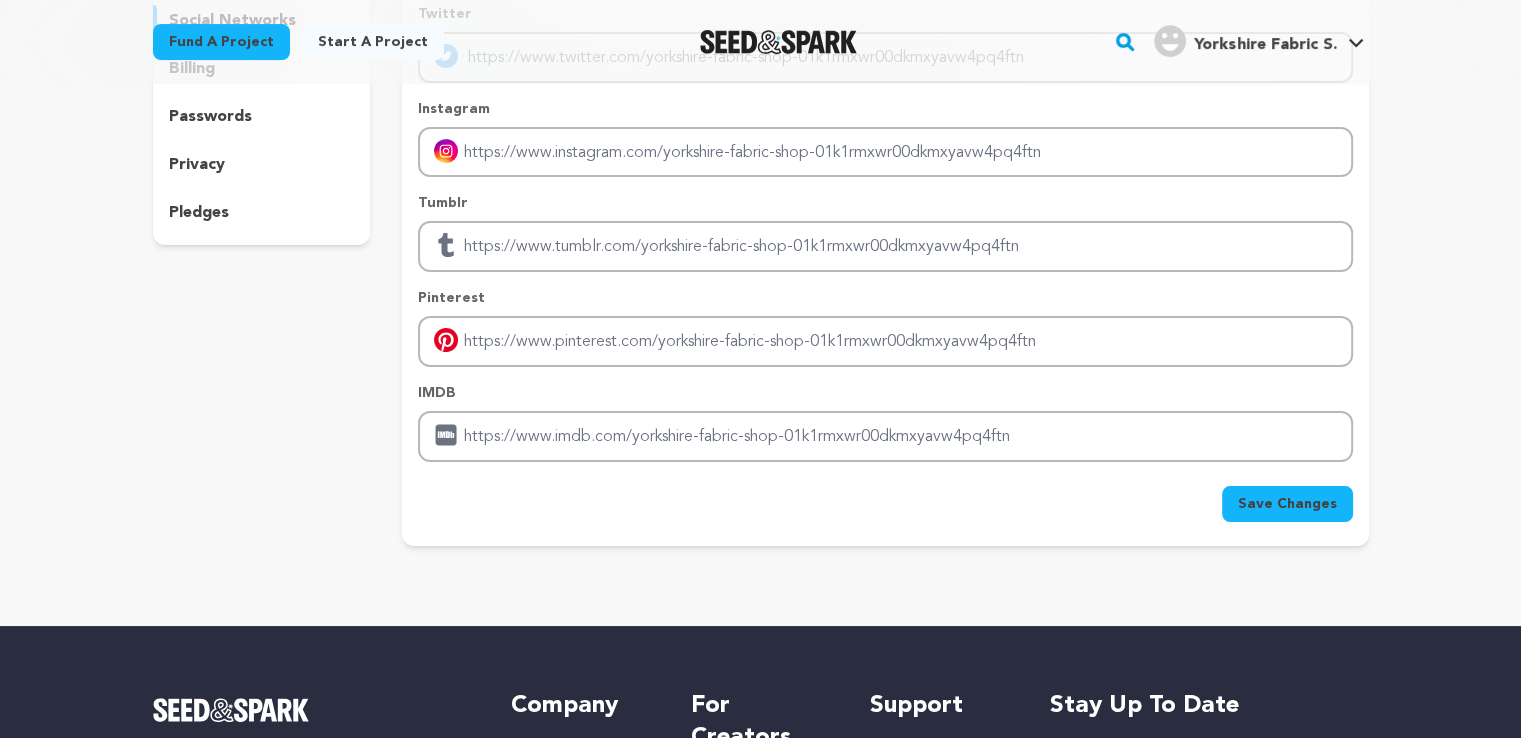 scroll, scrollTop: 400, scrollLeft: 0, axis: vertical 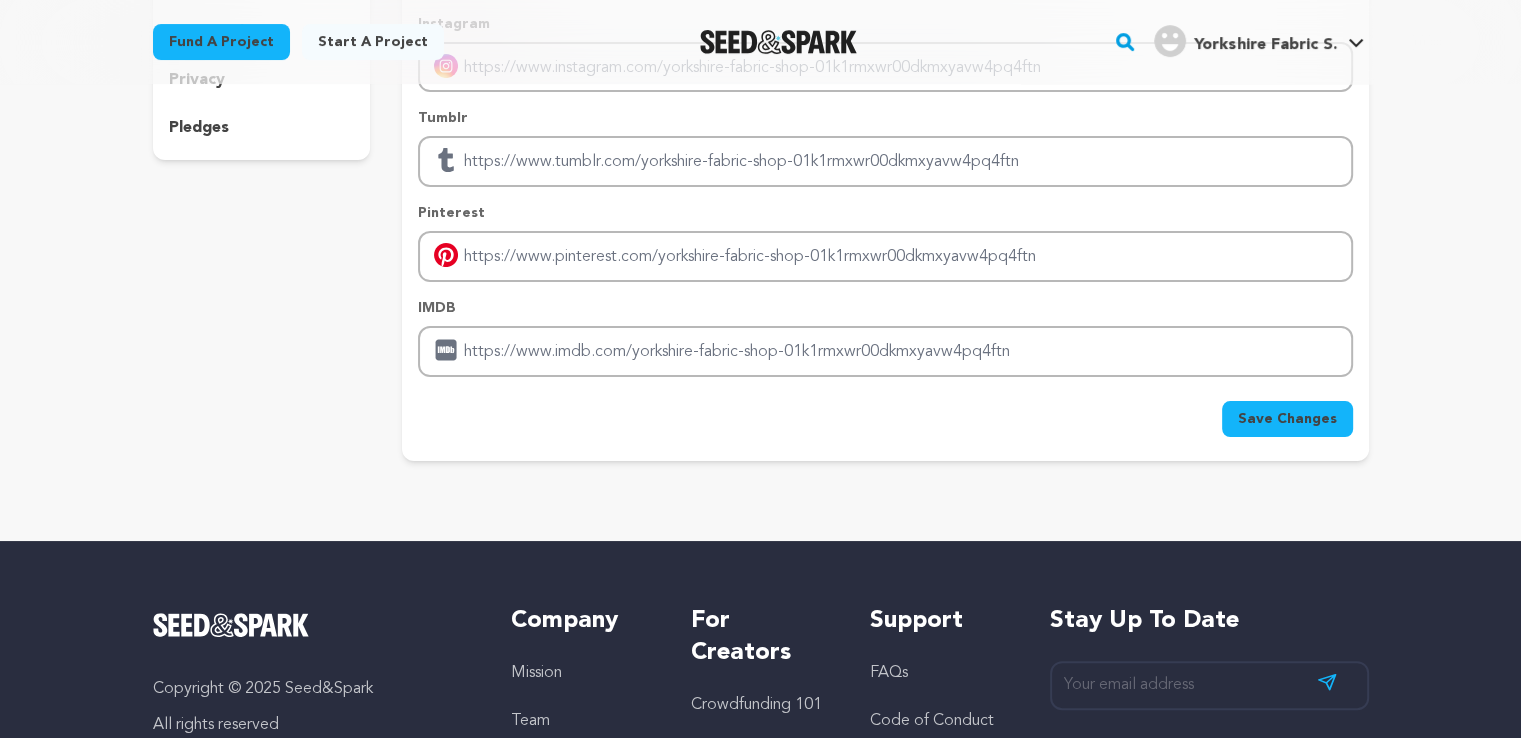 click on "Save Changes" at bounding box center [1287, 419] 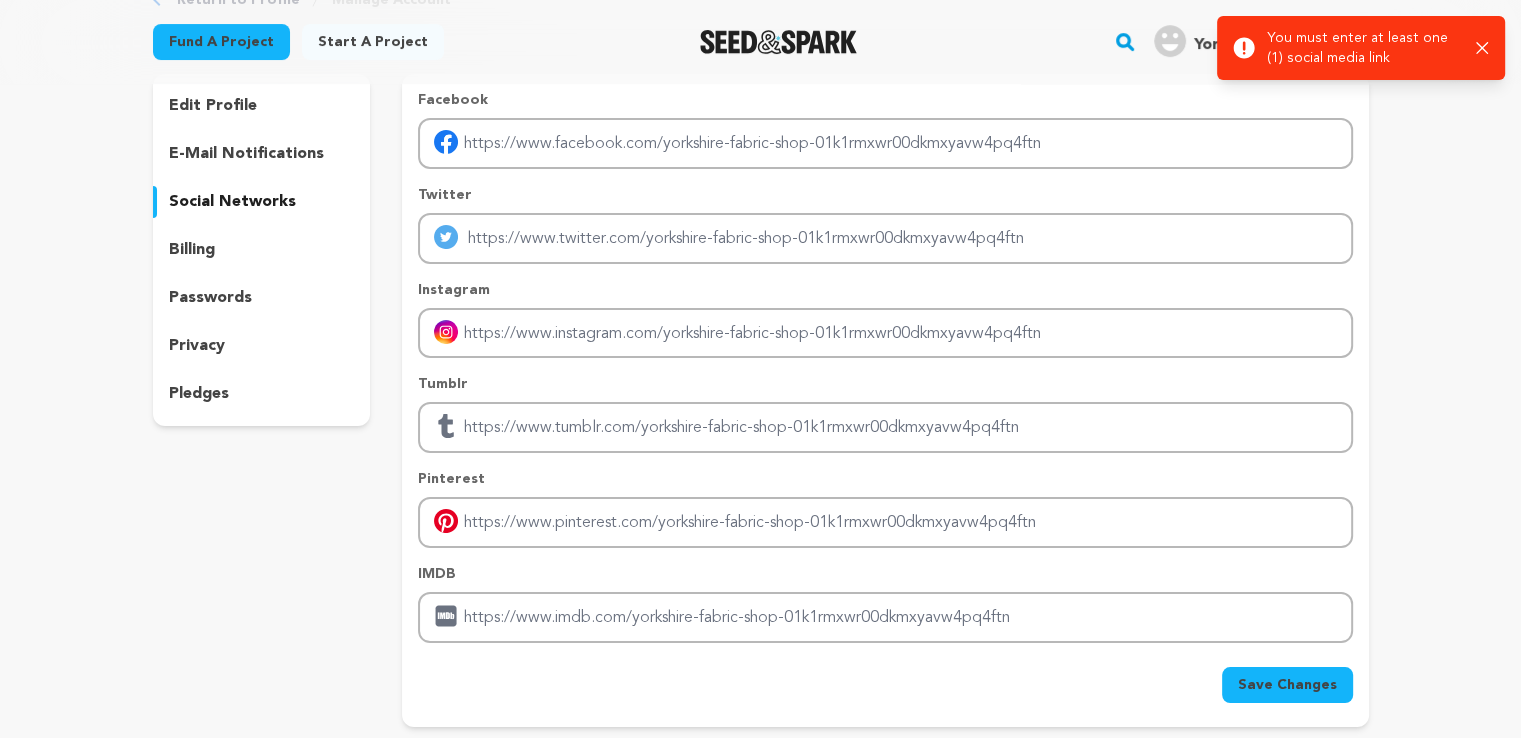 scroll, scrollTop: 100, scrollLeft: 0, axis: vertical 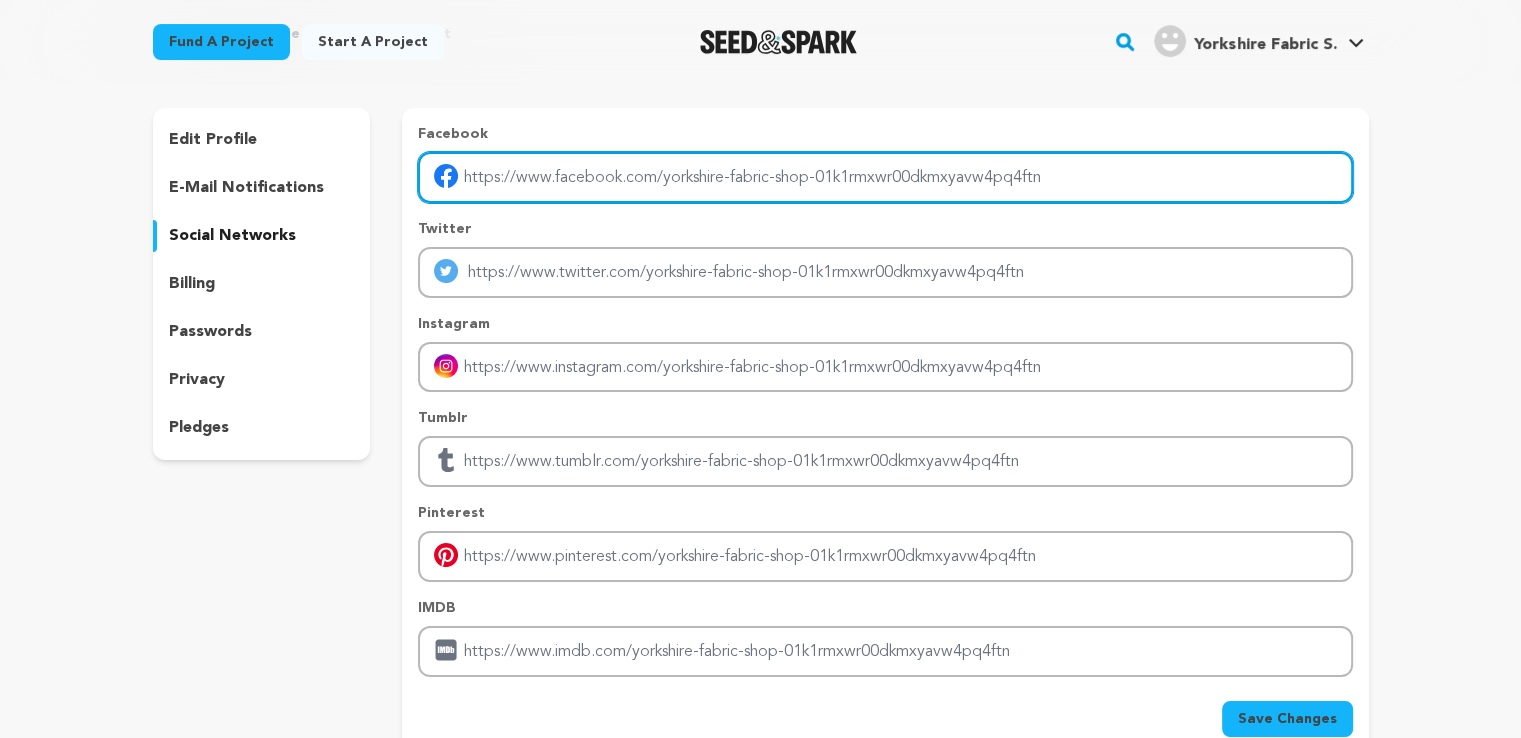 click at bounding box center [885, 177] 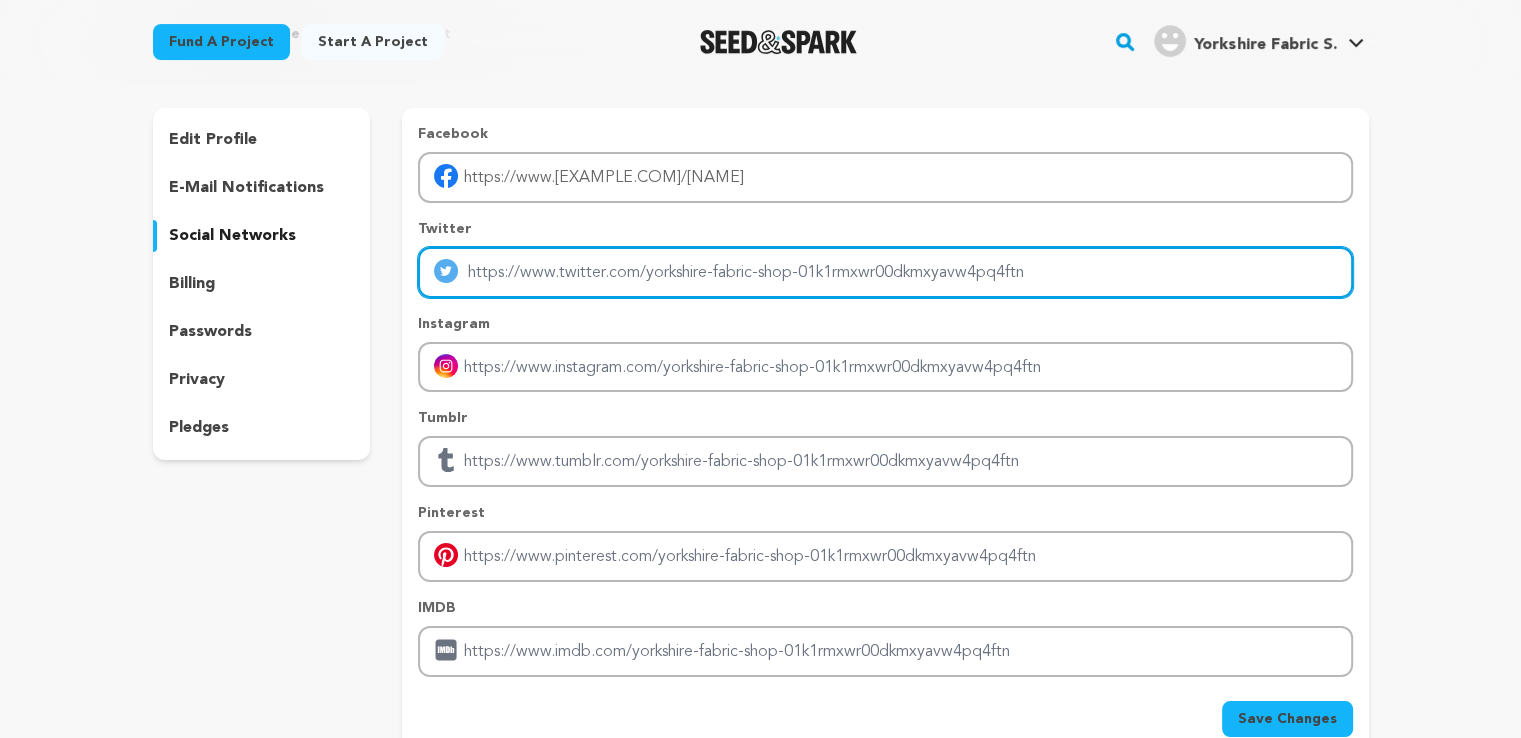 click at bounding box center (885, 272) 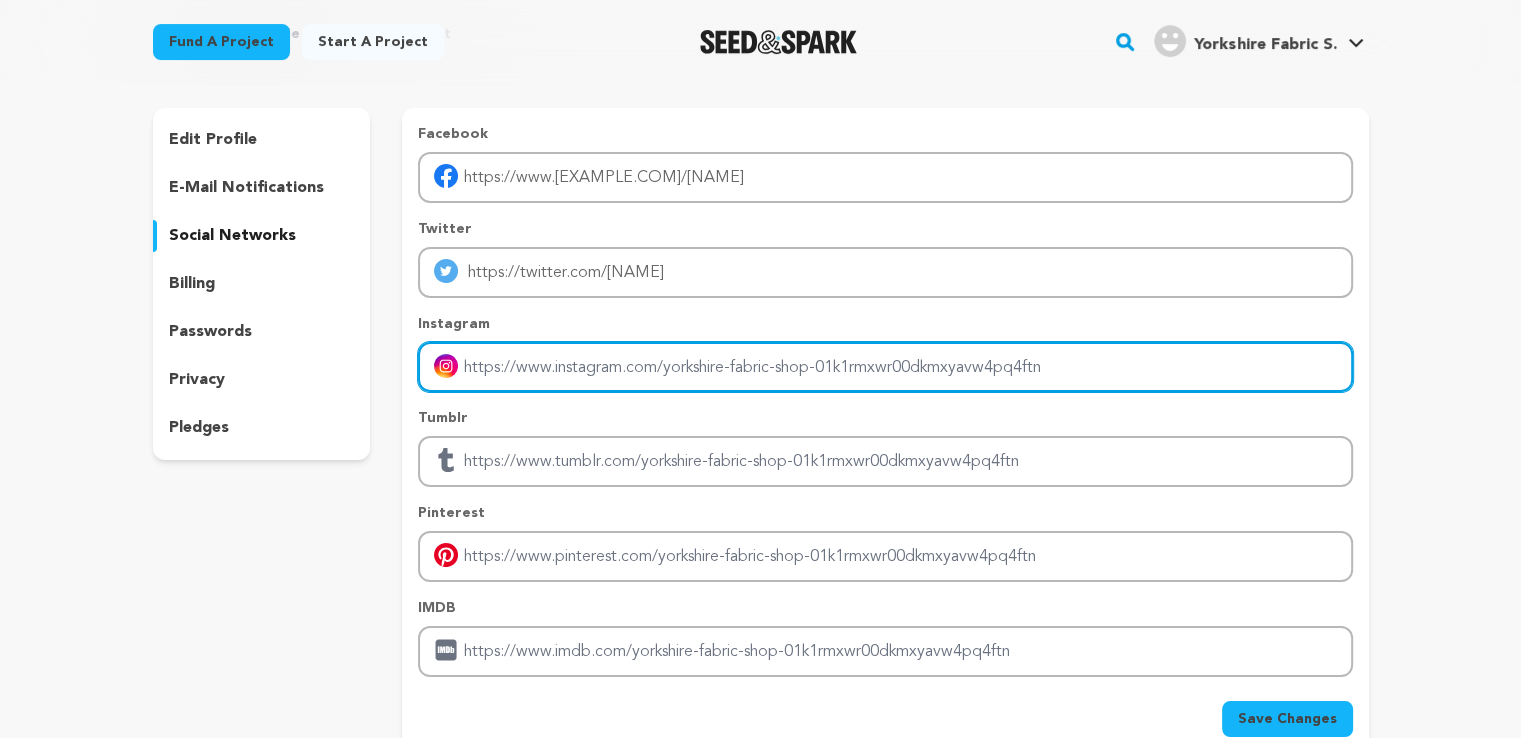 click at bounding box center (885, 367) 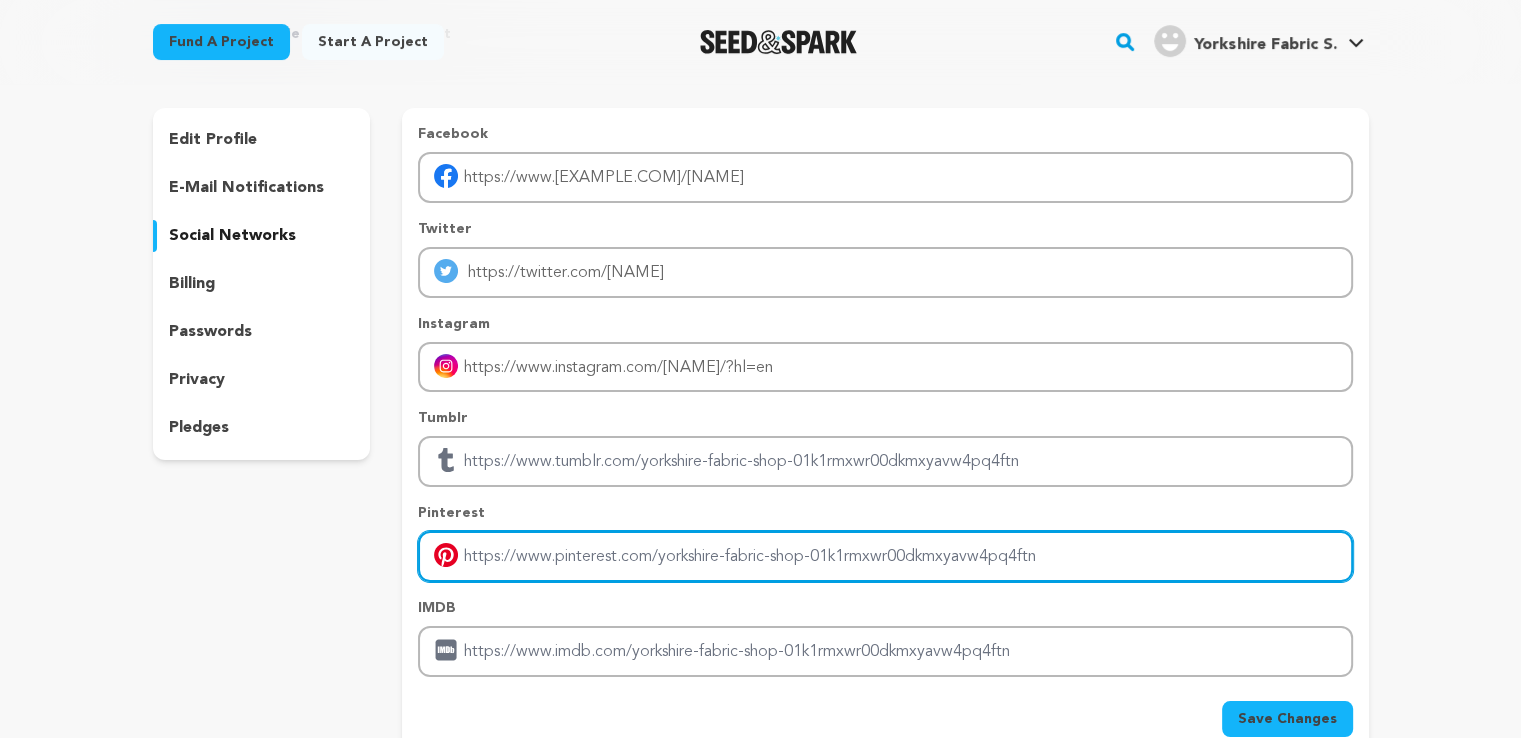 click at bounding box center (885, 556) 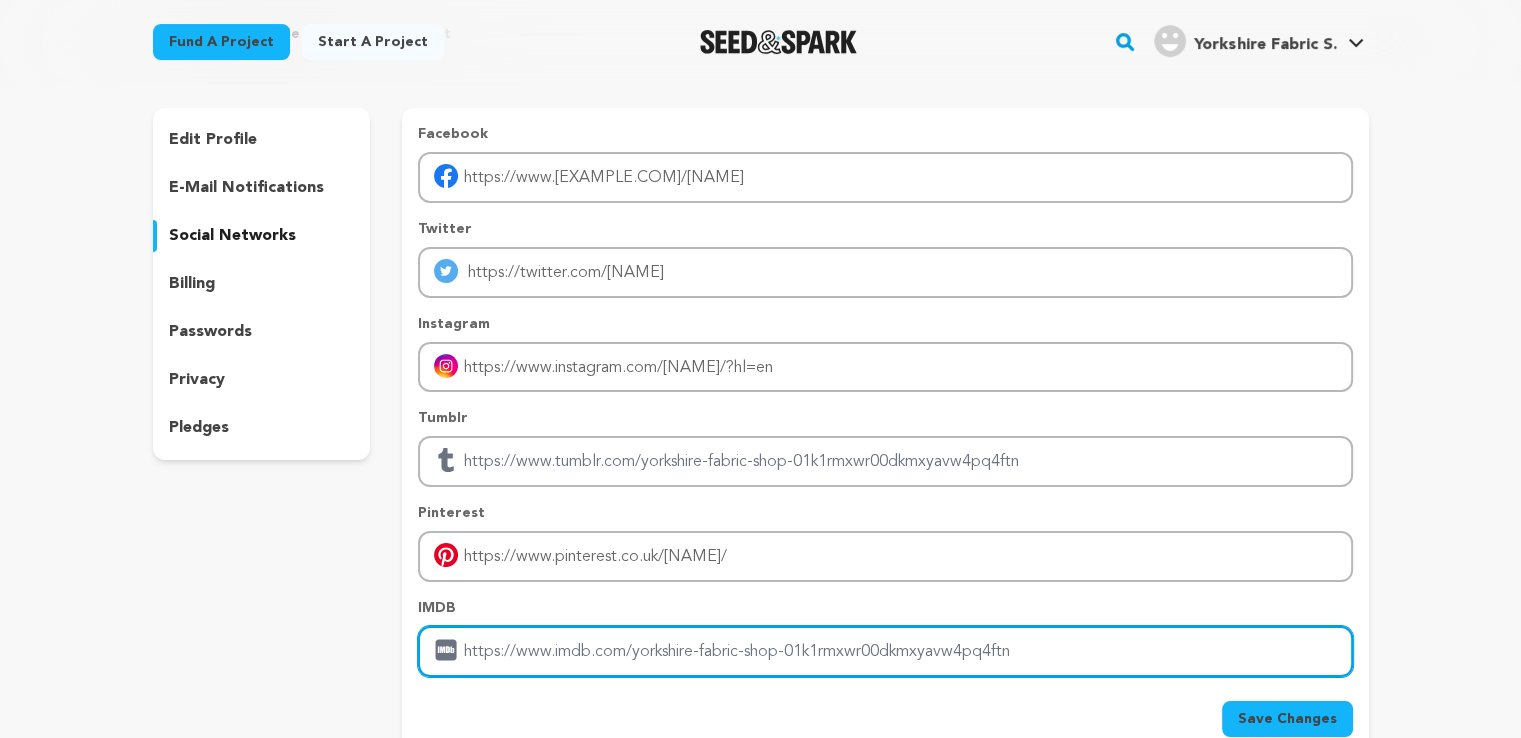 click at bounding box center (885, 651) 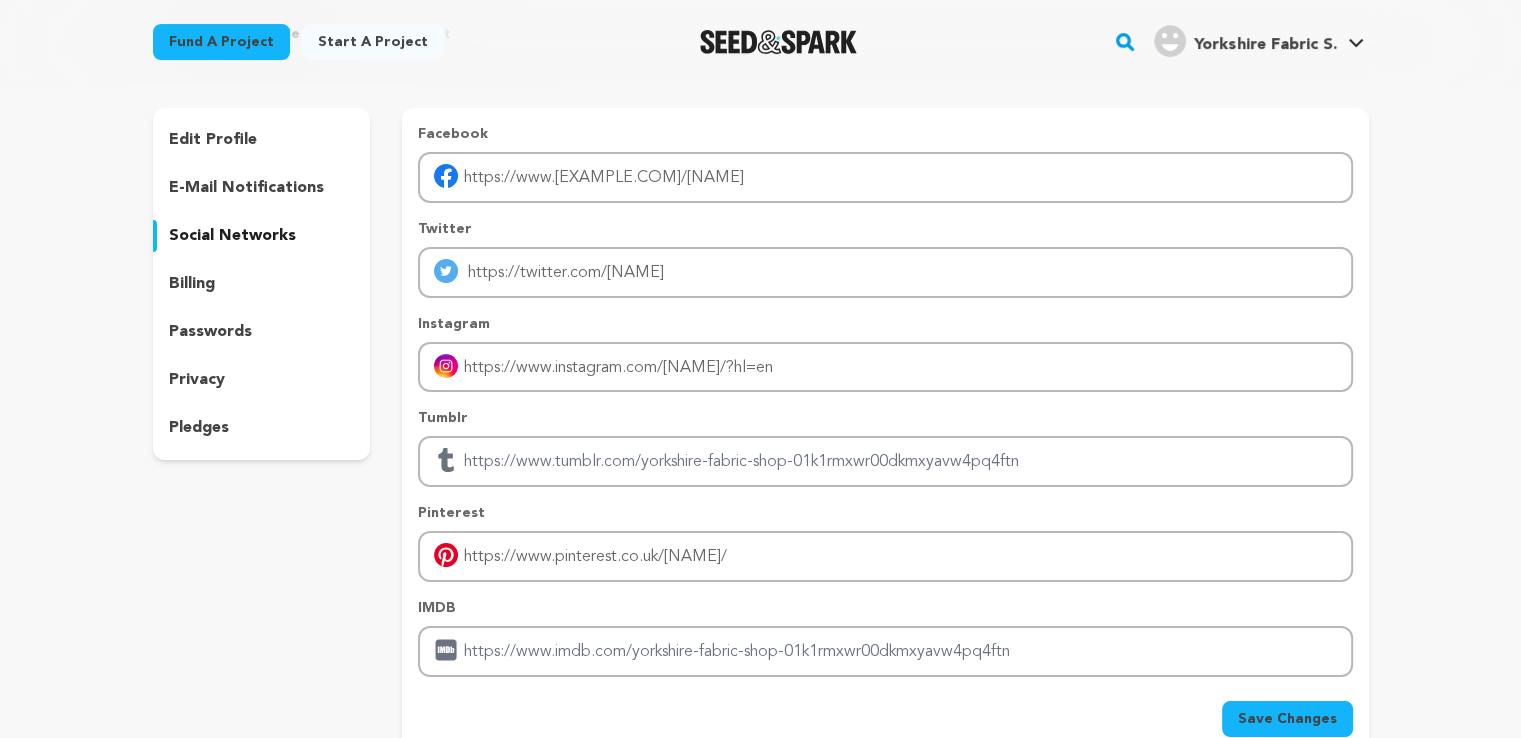 click on "Save Changes" at bounding box center (1287, 719) 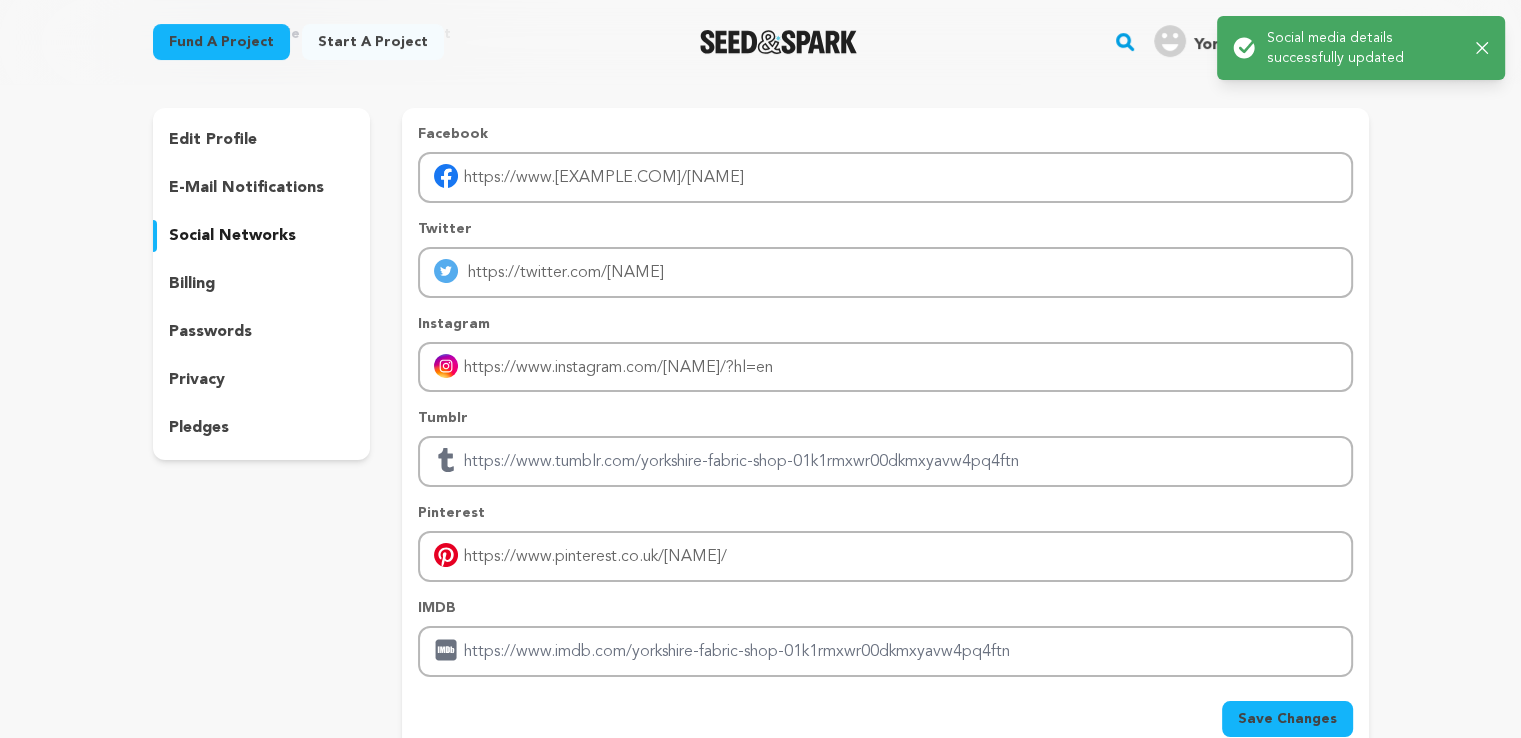 click on "edit profile
e-mail notifications
social networks
billing
passwords
privacy
pledges" at bounding box center [262, 284] 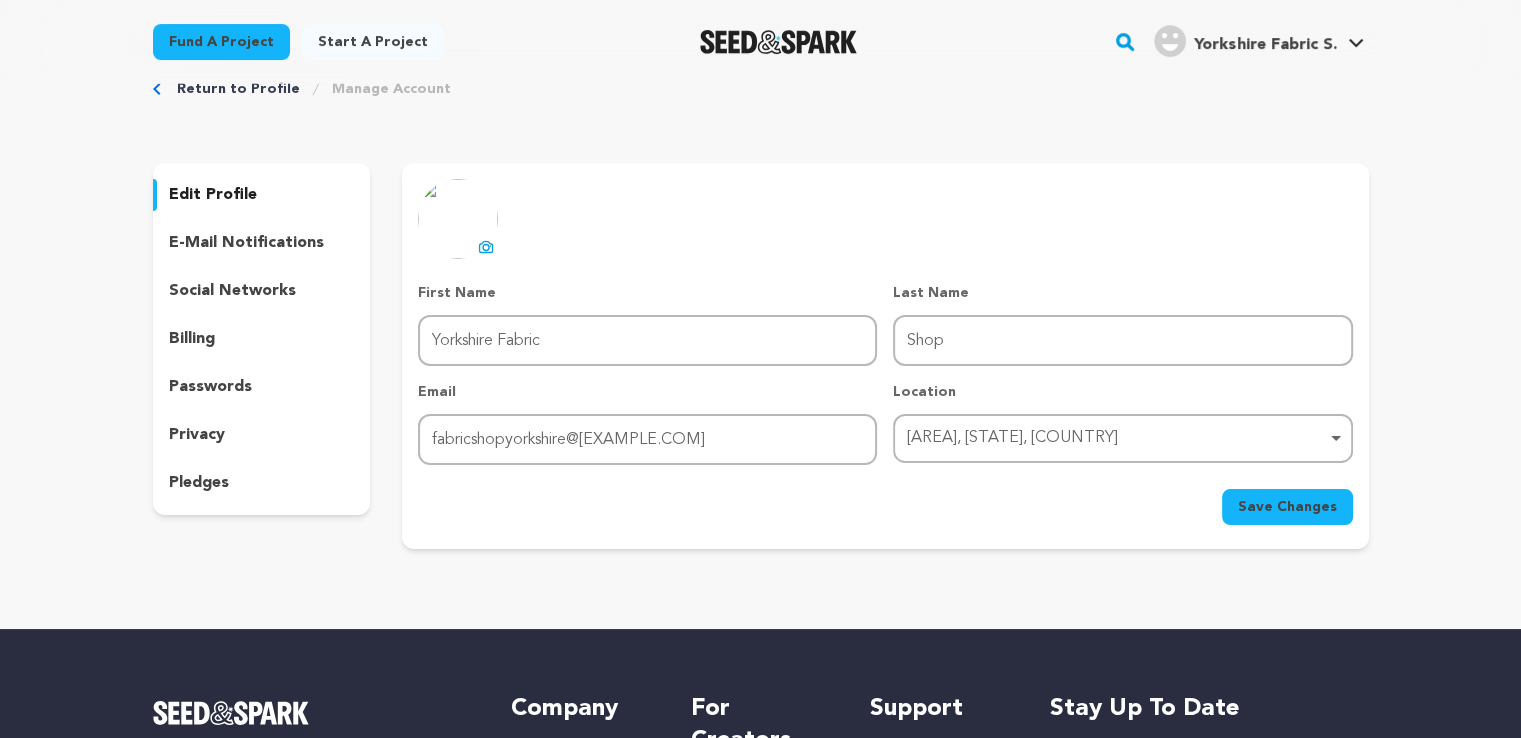 scroll, scrollTop: 0, scrollLeft: 0, axis: both 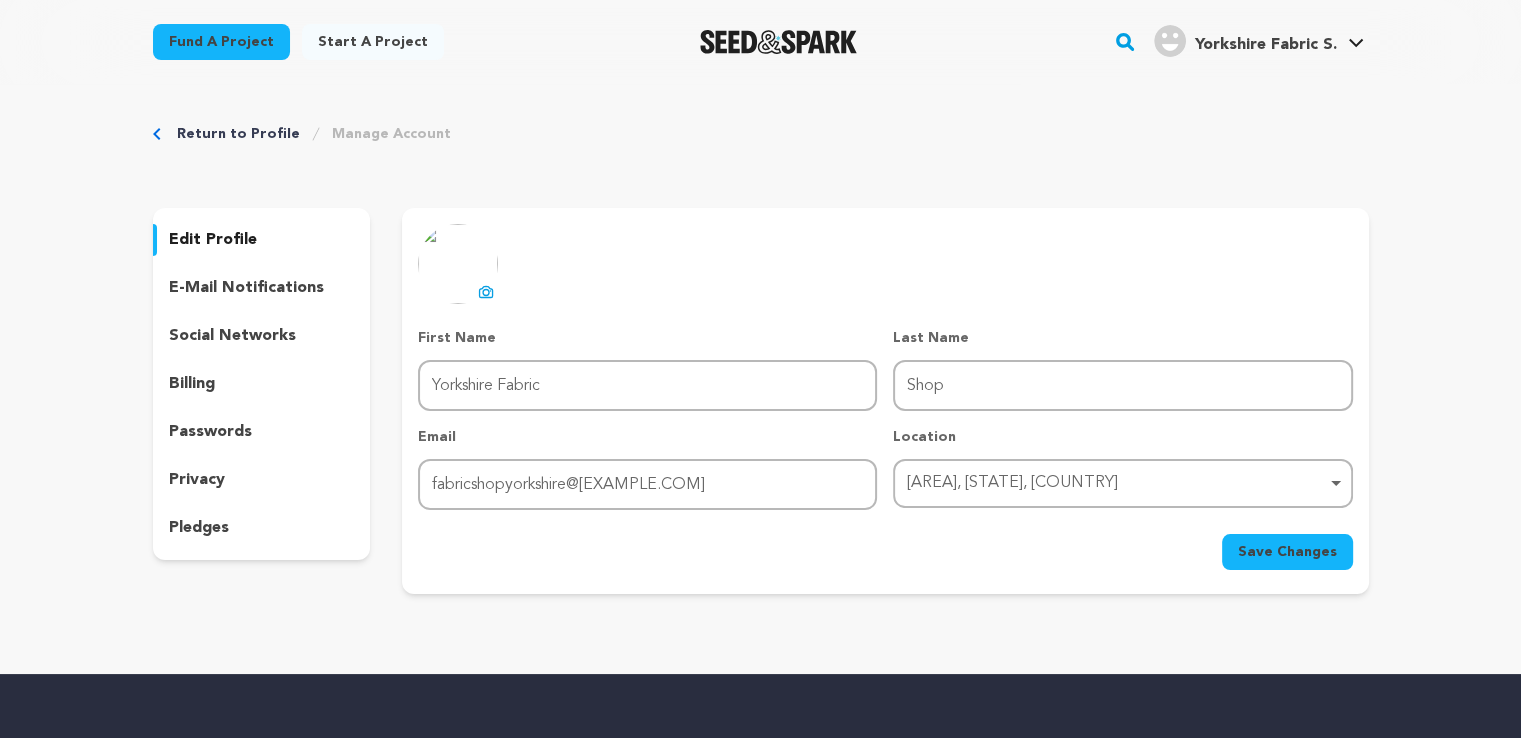 click on "social networks" at bounding box center [232, 336] 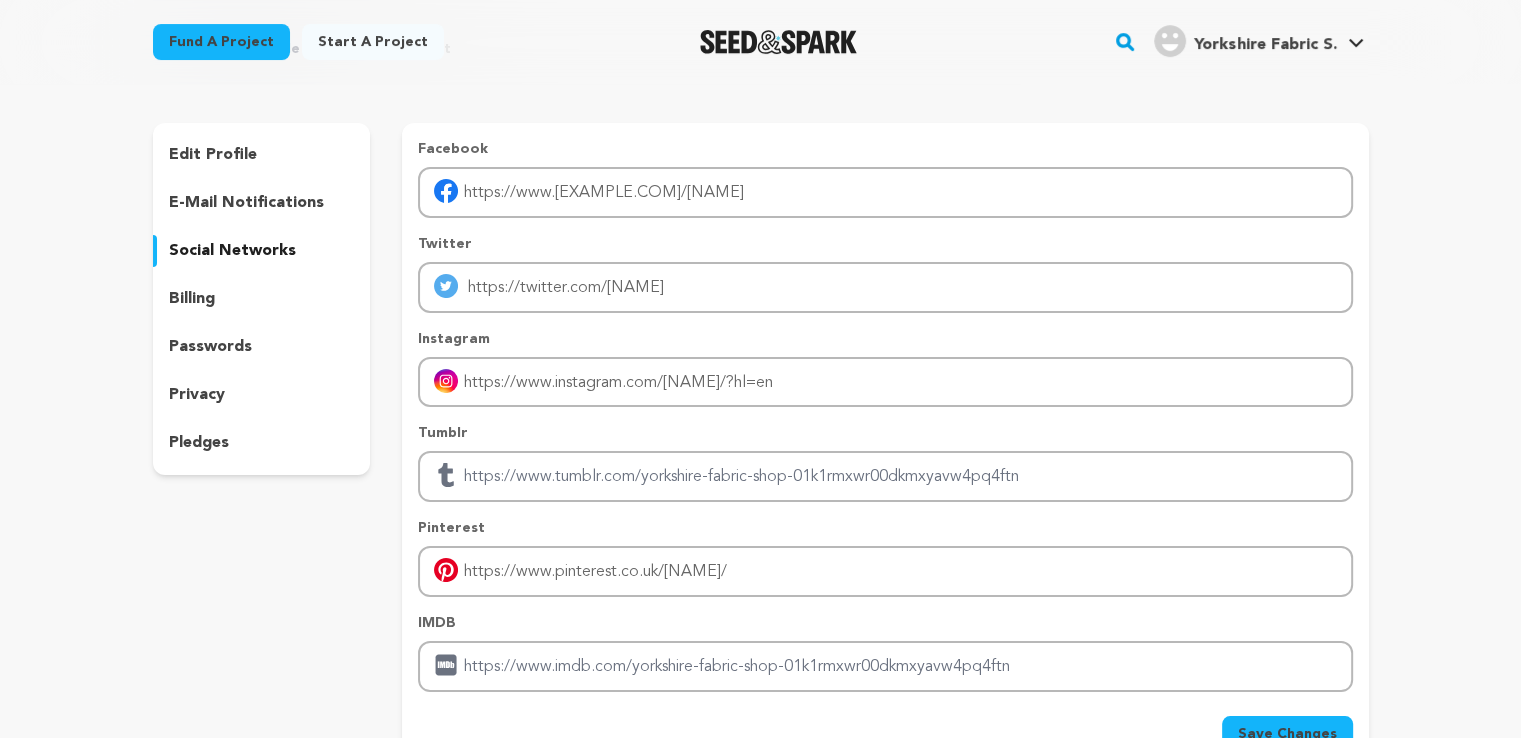 scroll, scrollTop: 200, scrollLeft: 0, axis: vertical 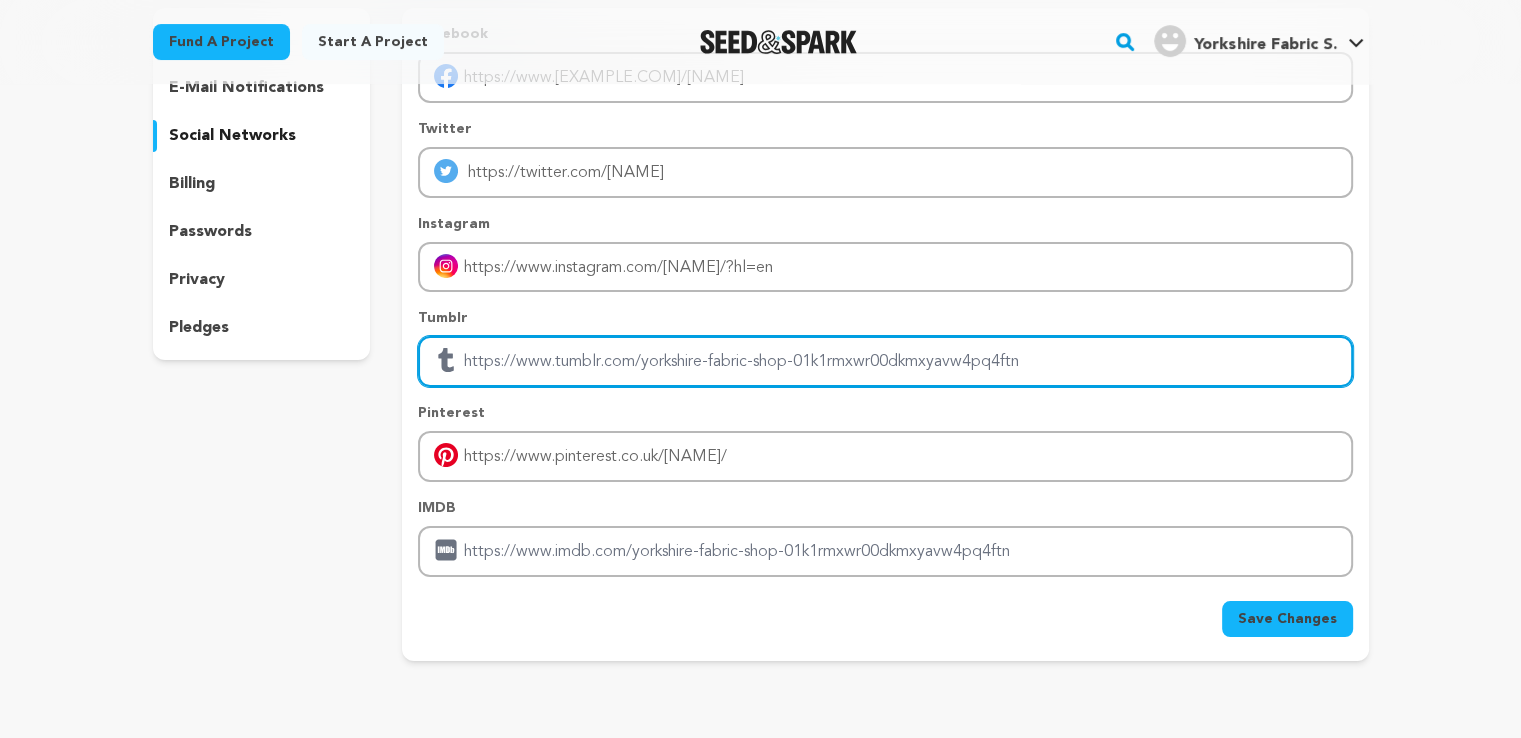 click at bounding box center (885, 361) 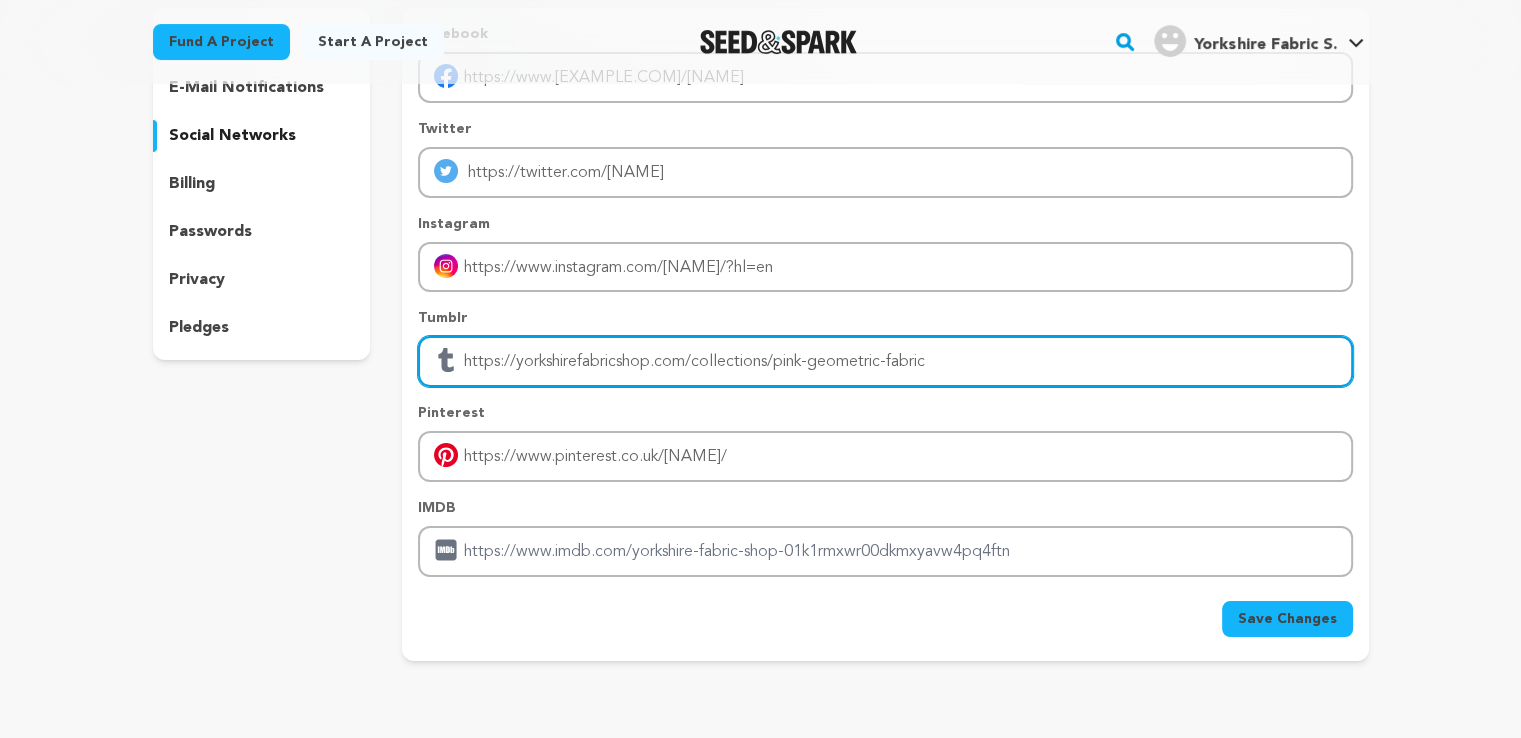 type on "https://yorkshirefabricshop.com/collections/pink-geometric-fabric" 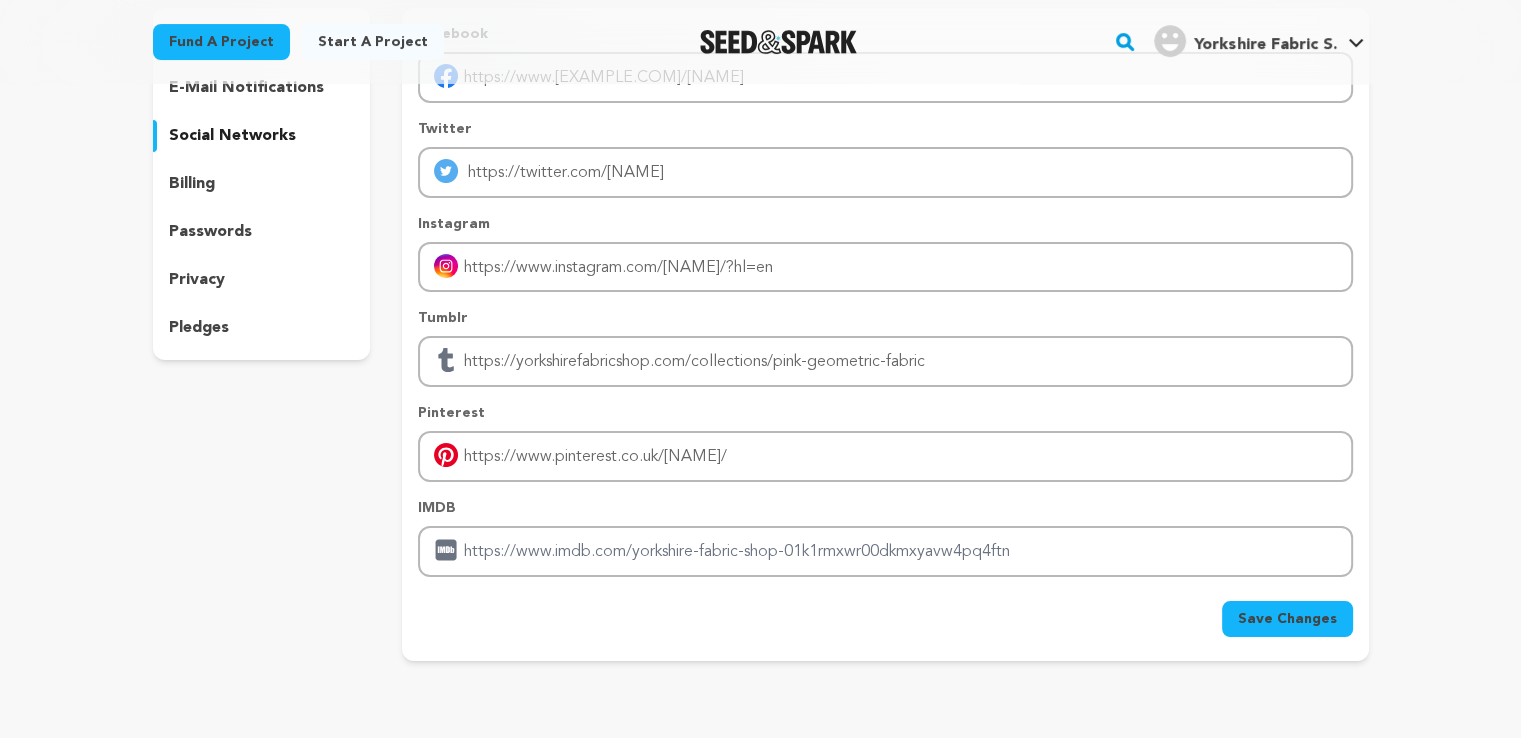 click on "Save Changes" at bounding box center (1287, 619) 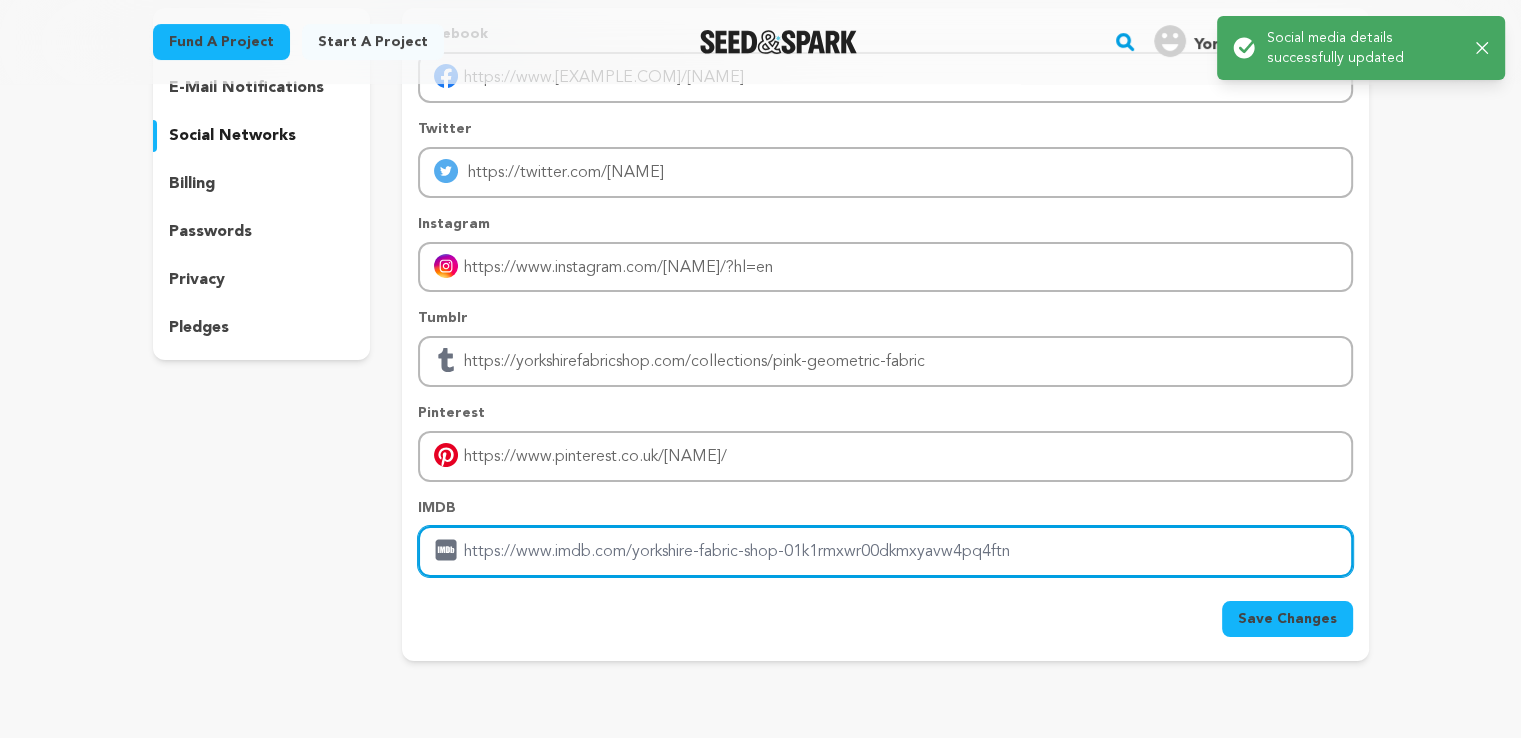 click at bounding box center [885, 551] 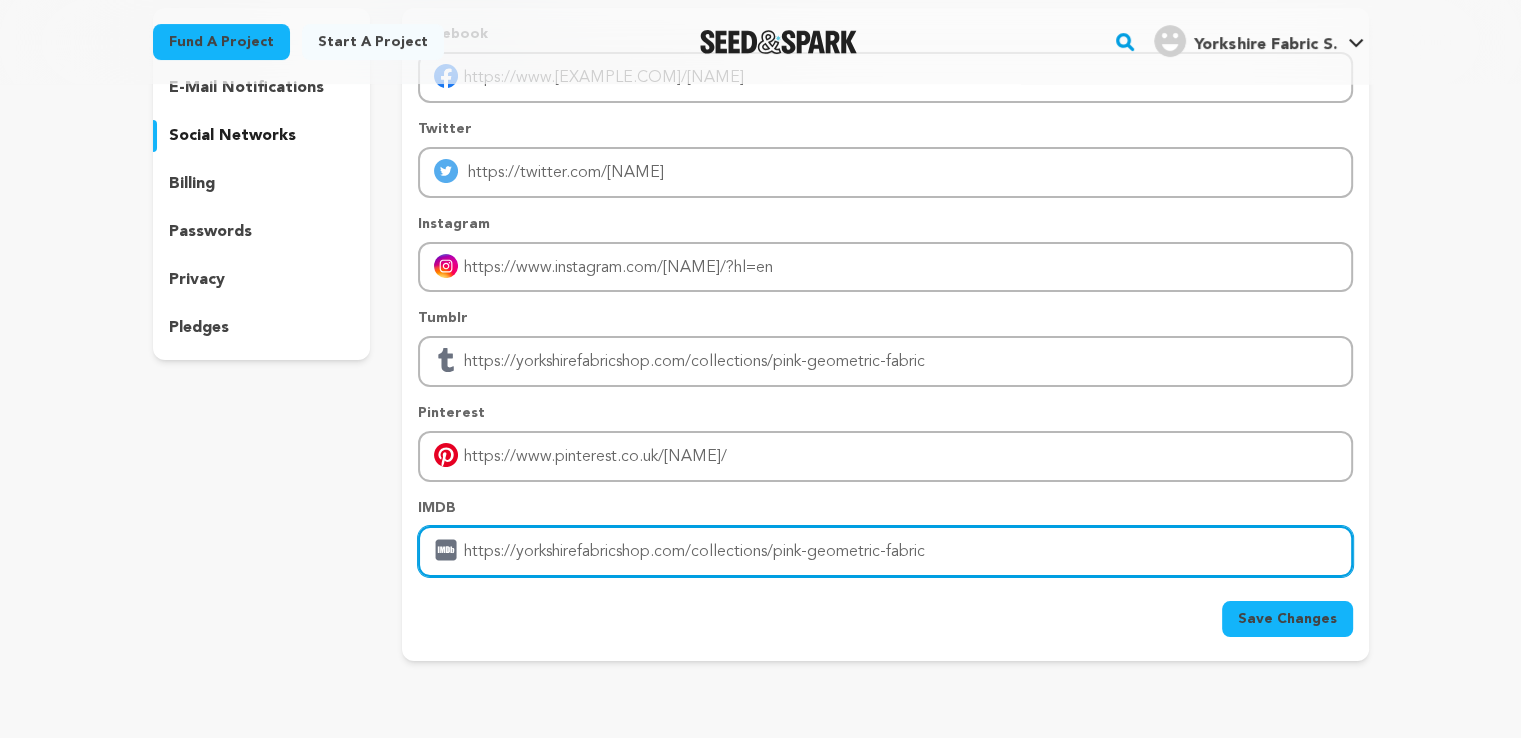 type on "https://yorkshirefabricshop.com/collections/pink-geometric-fabric" 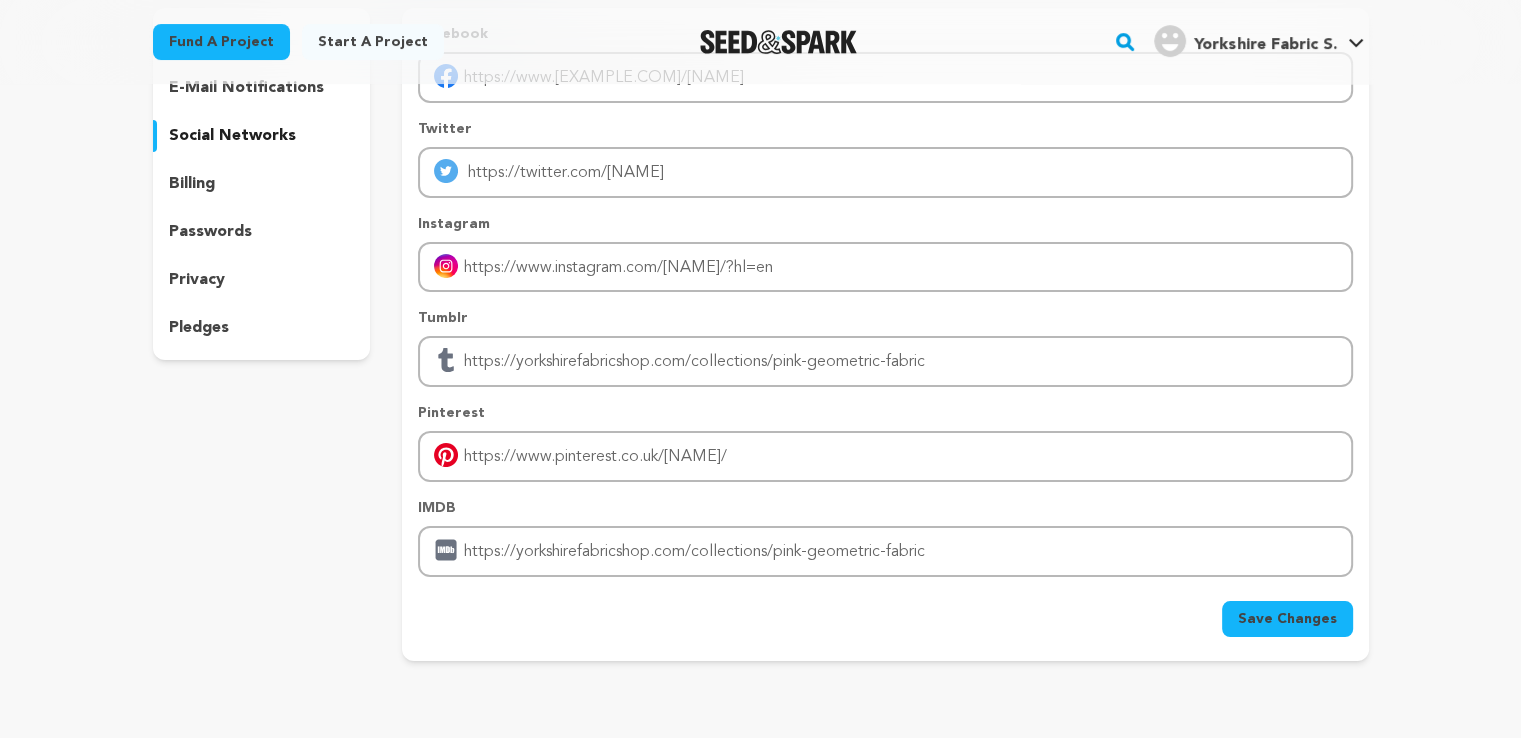 click on "Save Changes" at bounding box center [1287, 619] 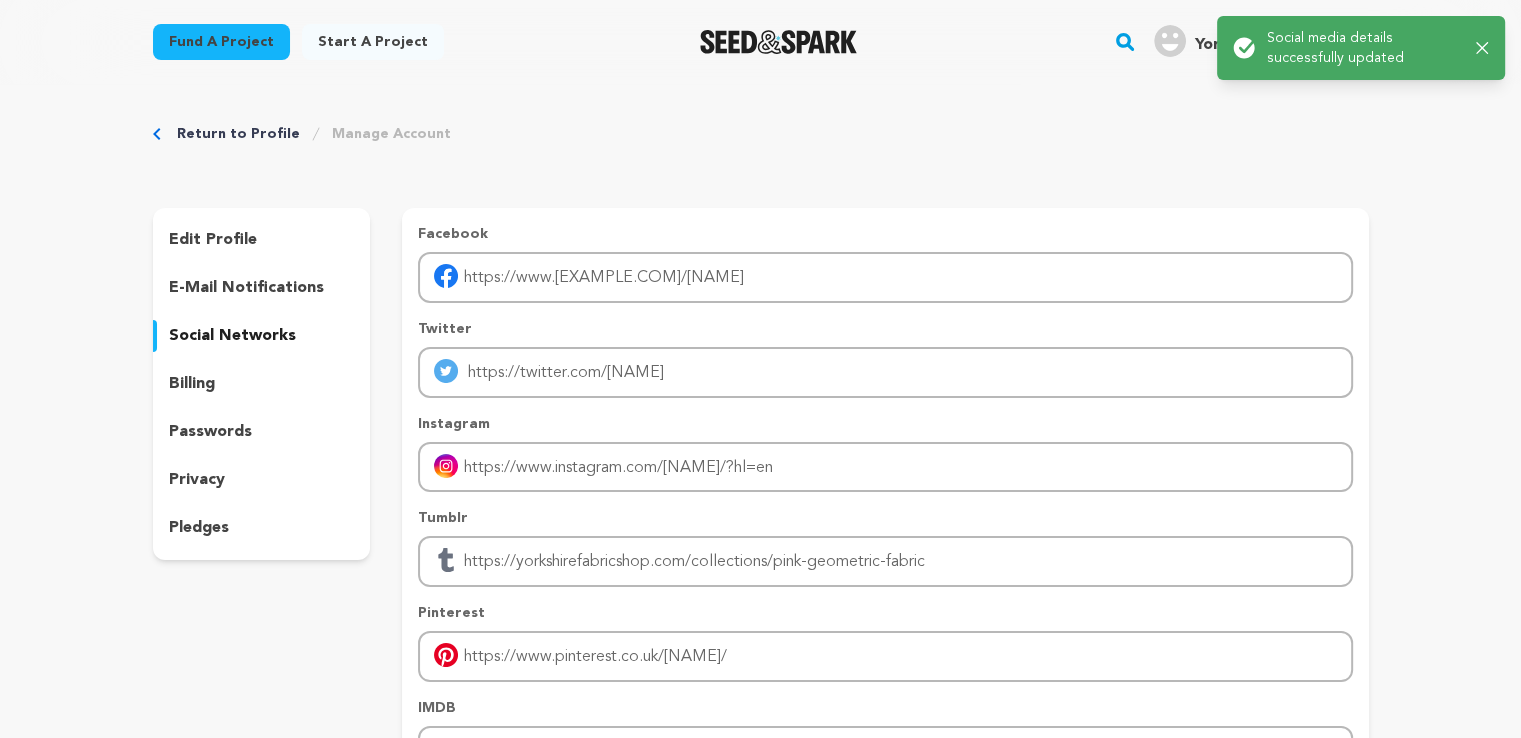 scroll, scrollTop: 0, scrollLeft: 0, axis: both 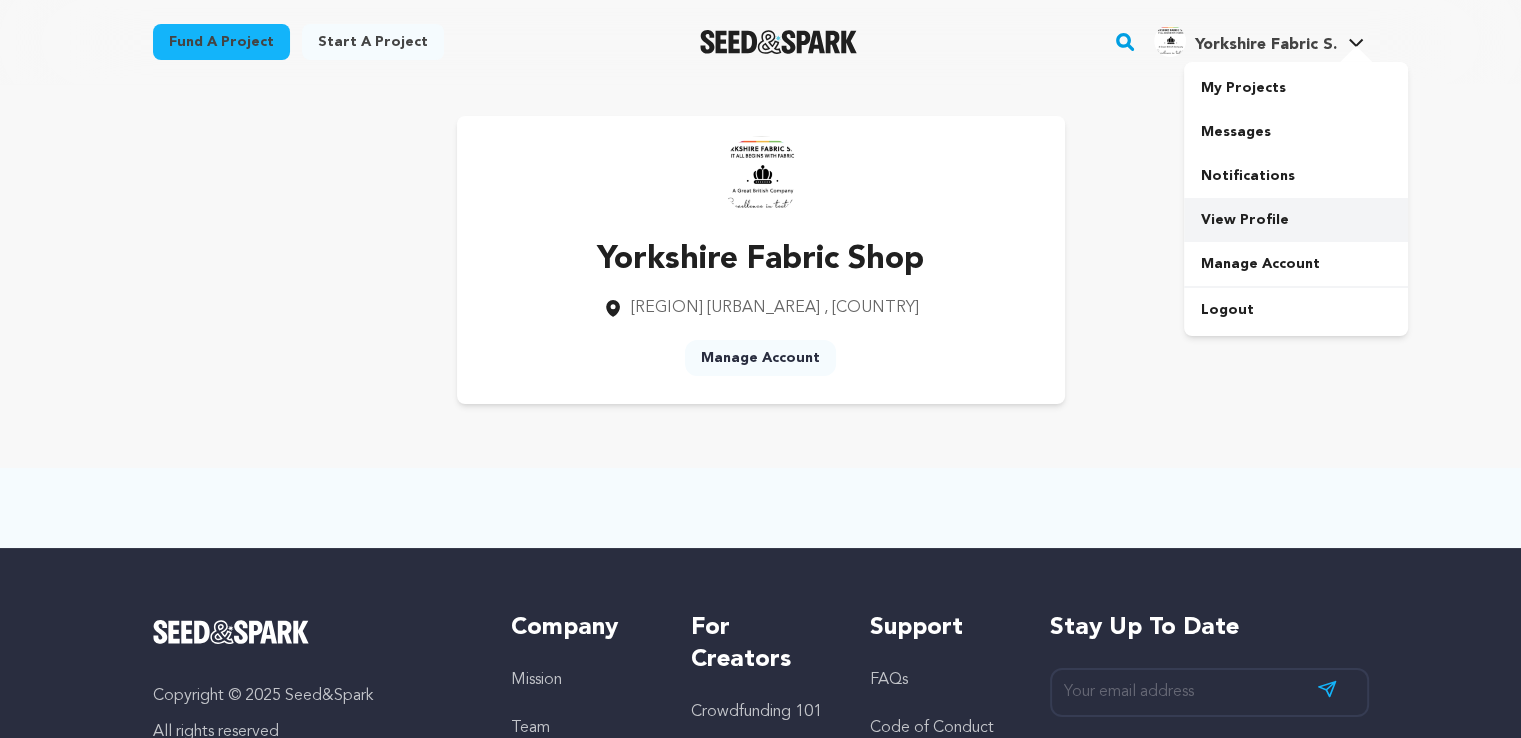 click on "View Profile" at bounding box center [1296, 220] 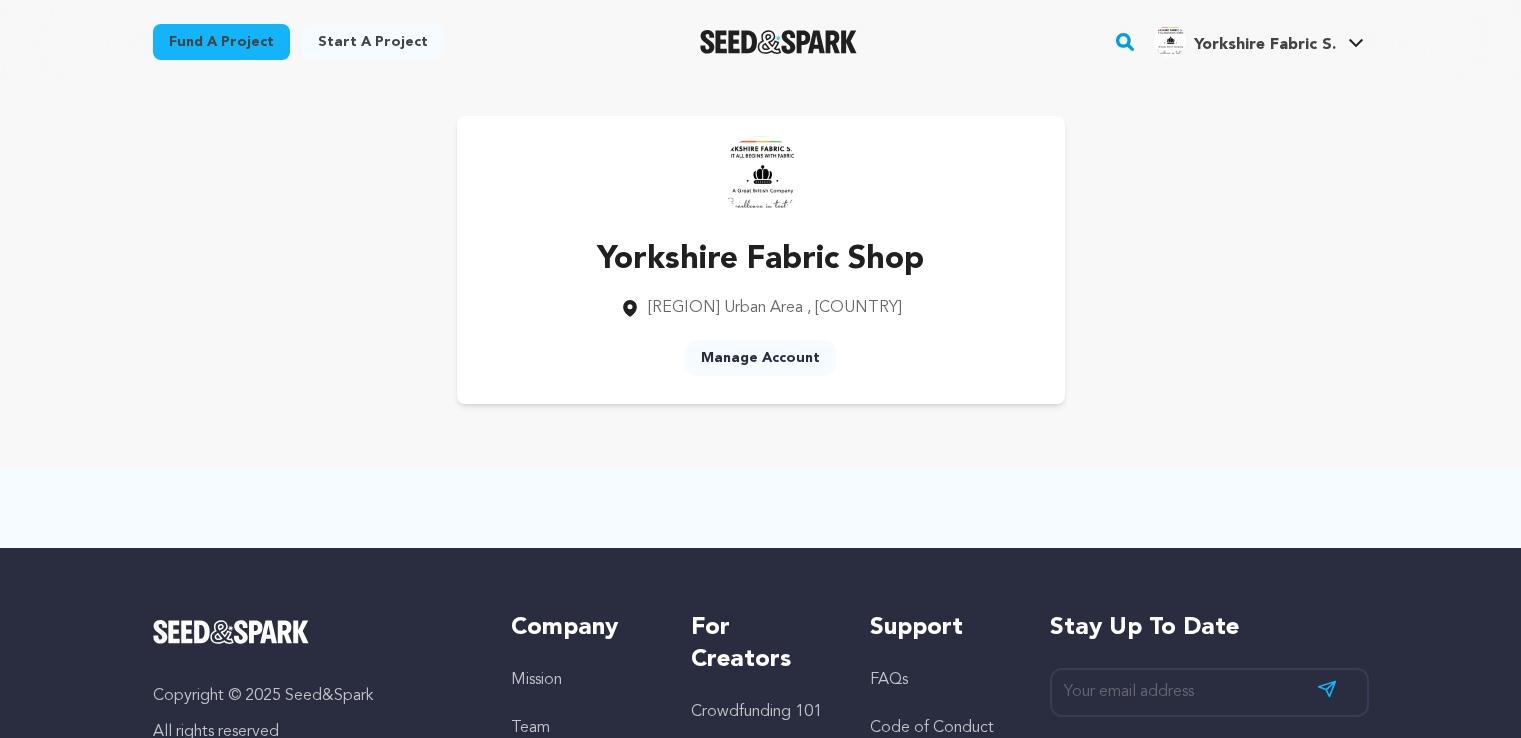 scroll, scrollTop: 0, scrollLeft: 0, axis: both 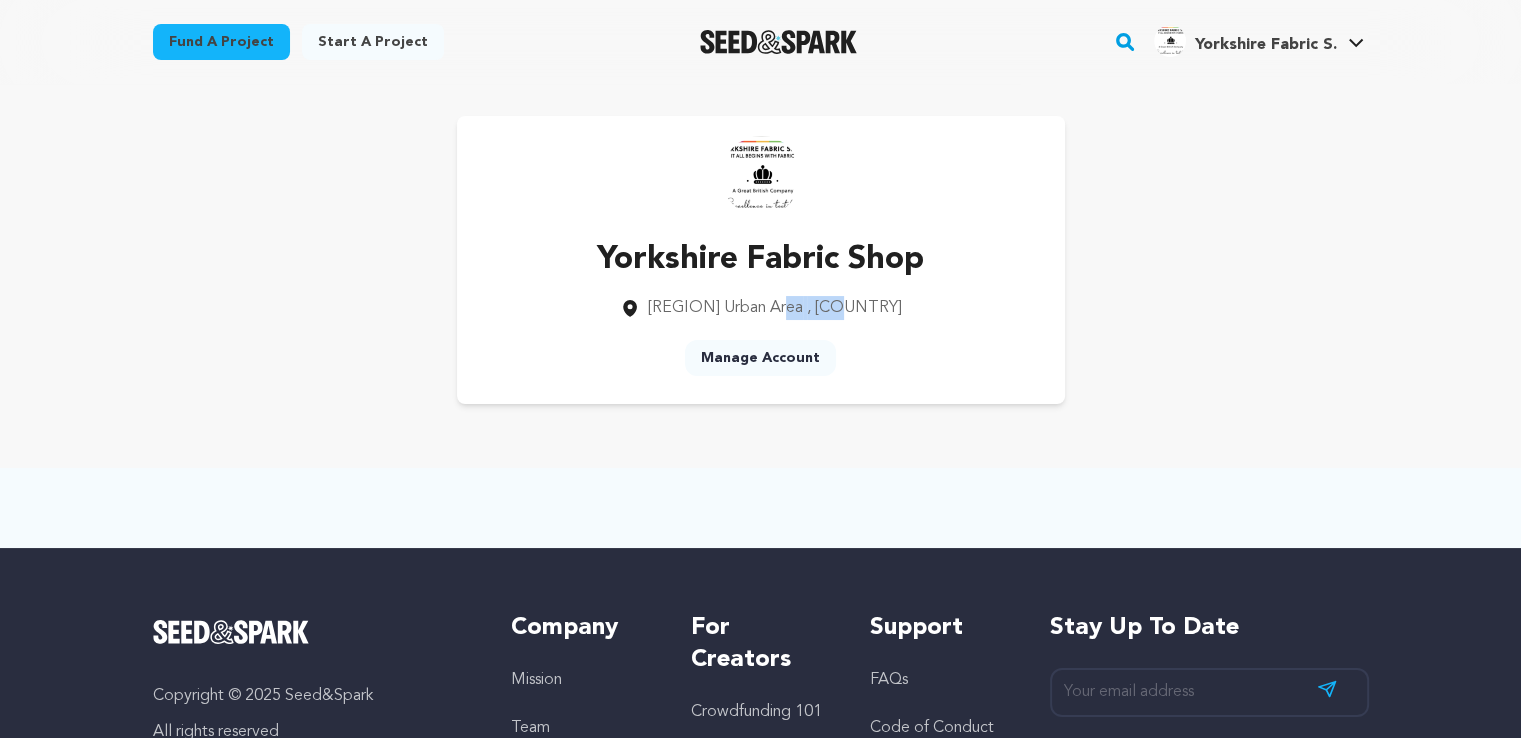 drag, startPoint x: 770, startPoint y: 313, endPoint x: 869, endPoint y: 325, distance: 99.724625 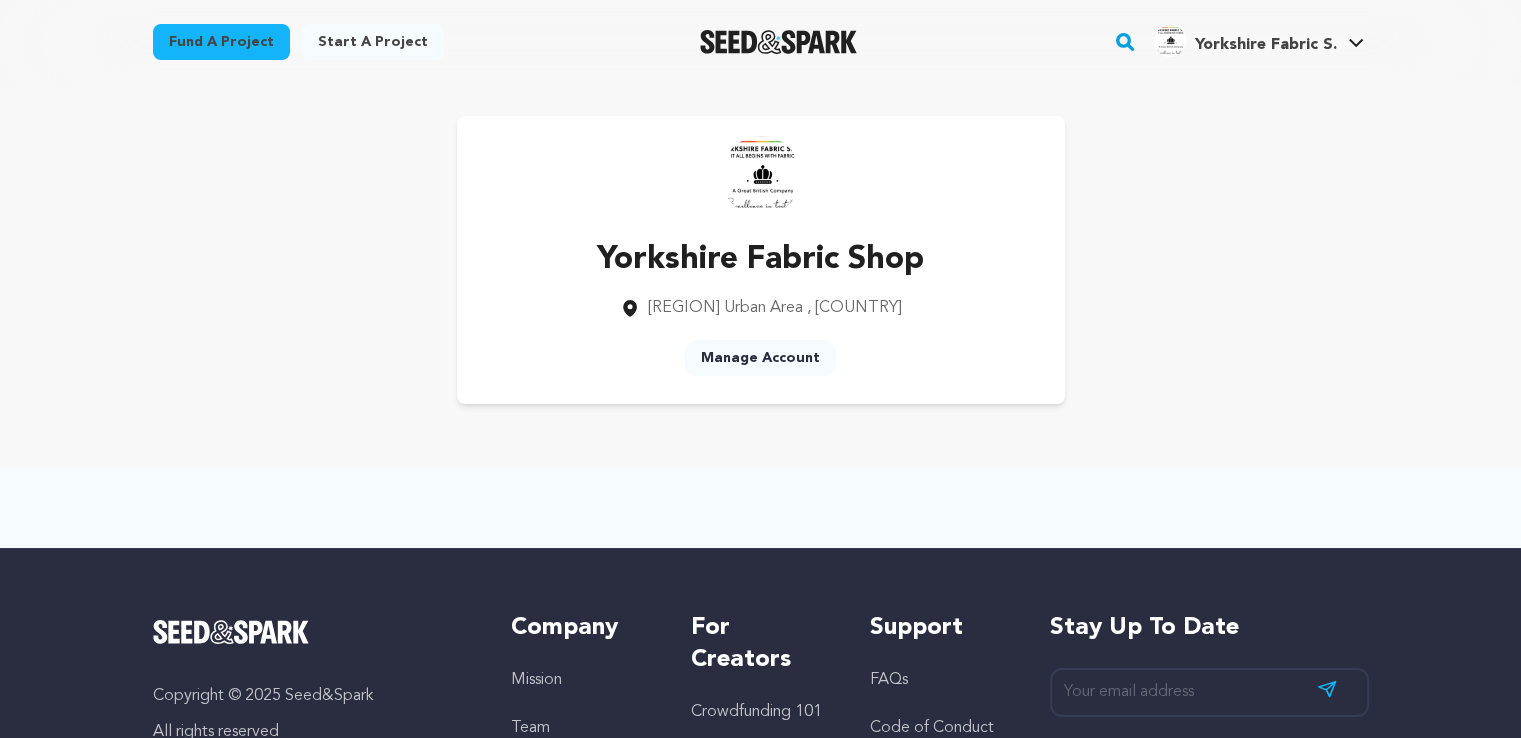 click on "[REGION] Fabric Shop
[REGION] Urban Area
, [COUNTRY]
Manage Account" at bounding box center [761, 260] 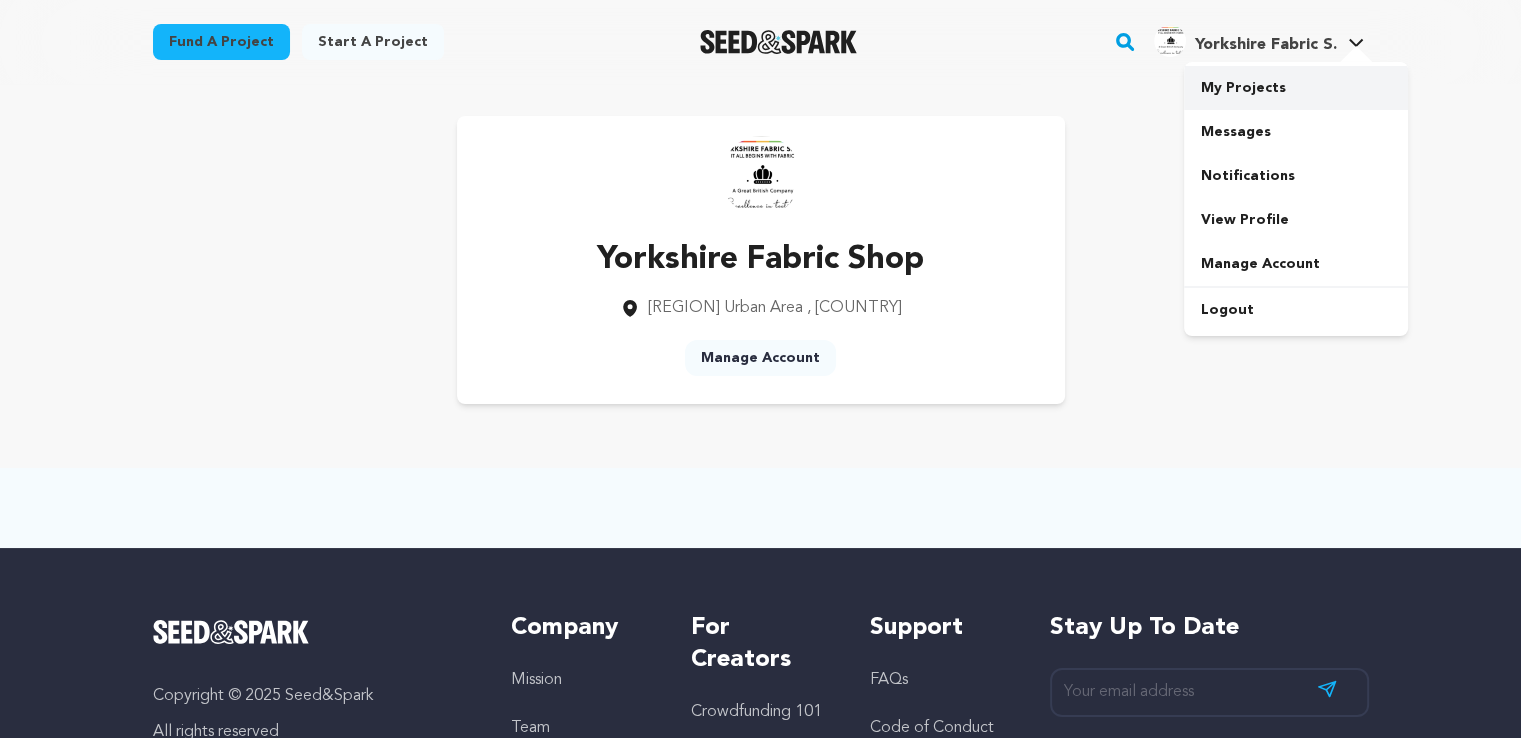 click on "My Projects" at bounding box center (1296, 88) 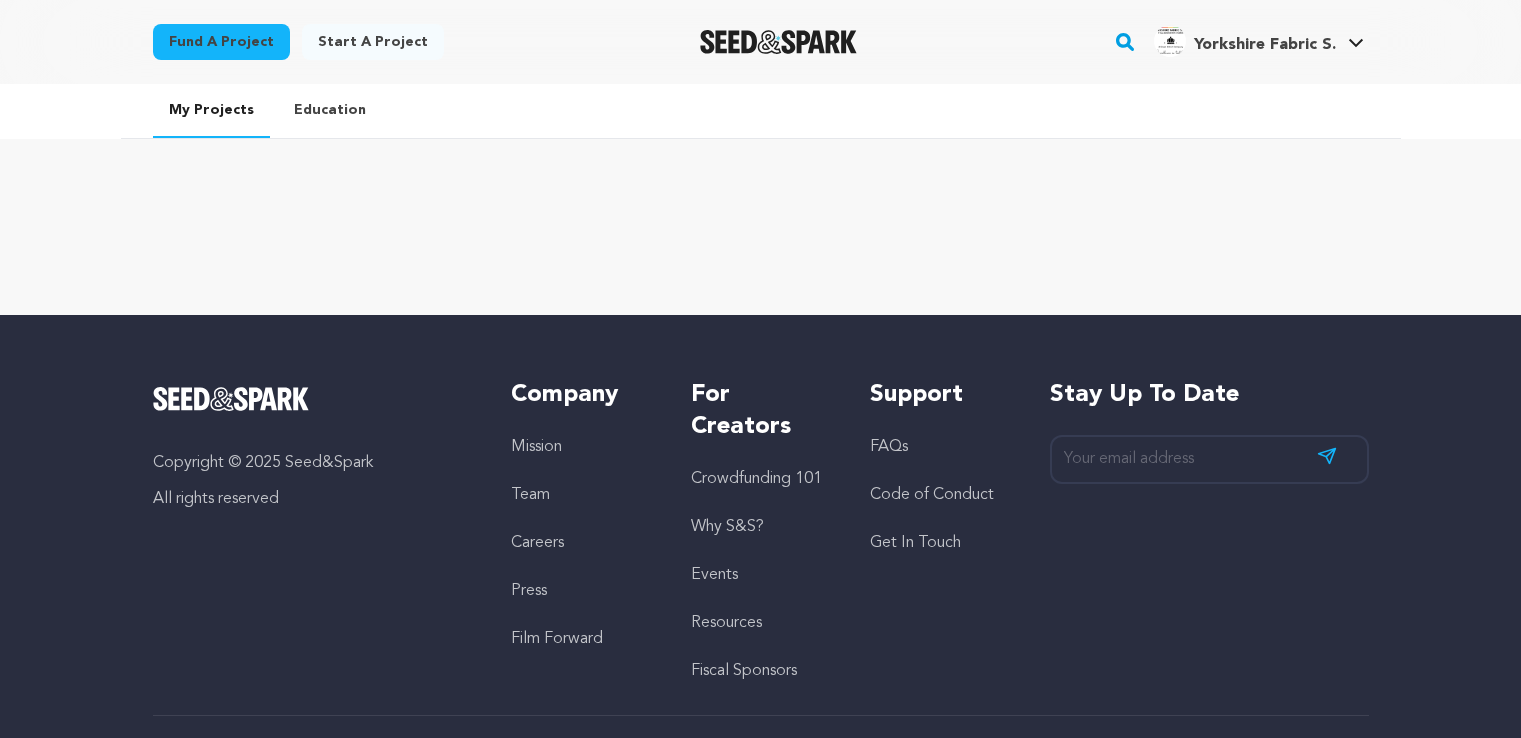 scroll, scrollTop: 0, scrollLeft: 0, axis: both 